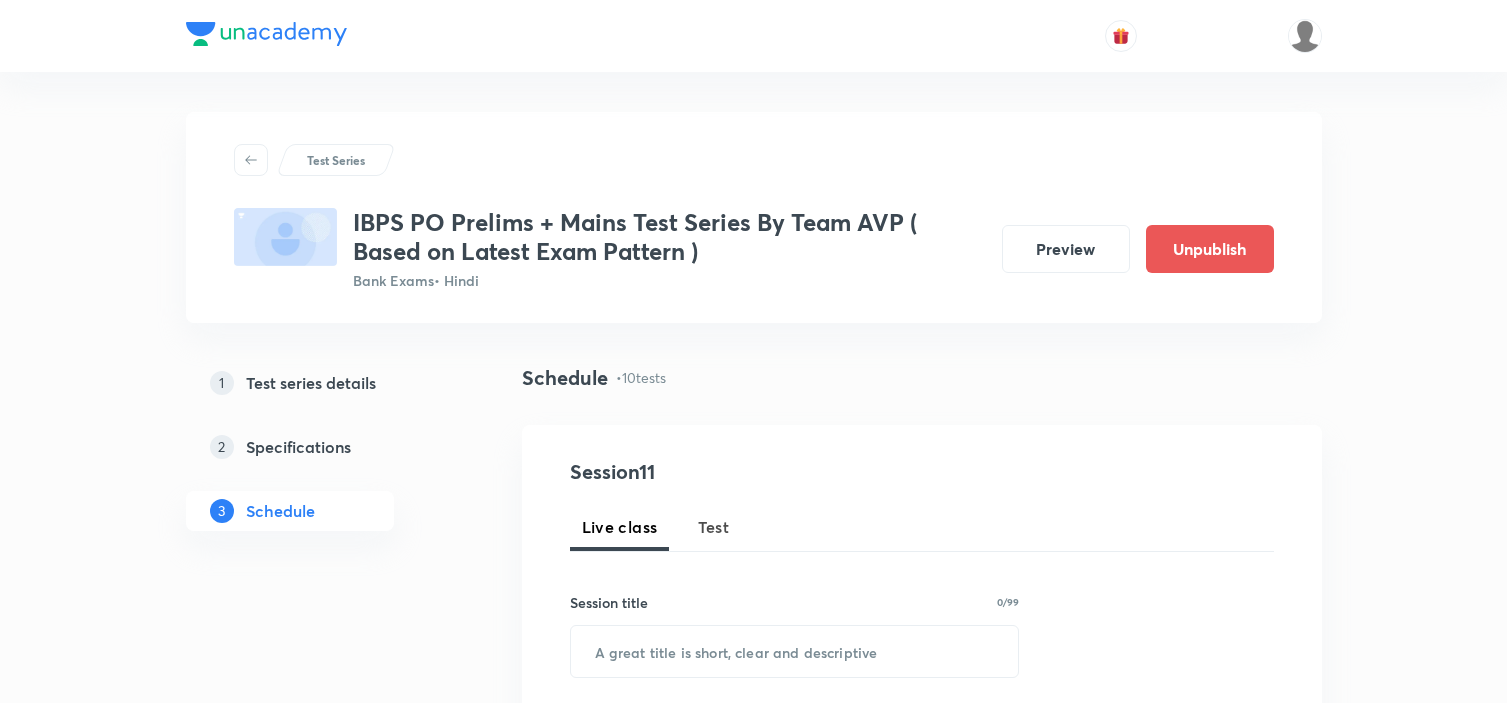 scroll, scrollTop: 0, scrollLeft: 0, axis: both 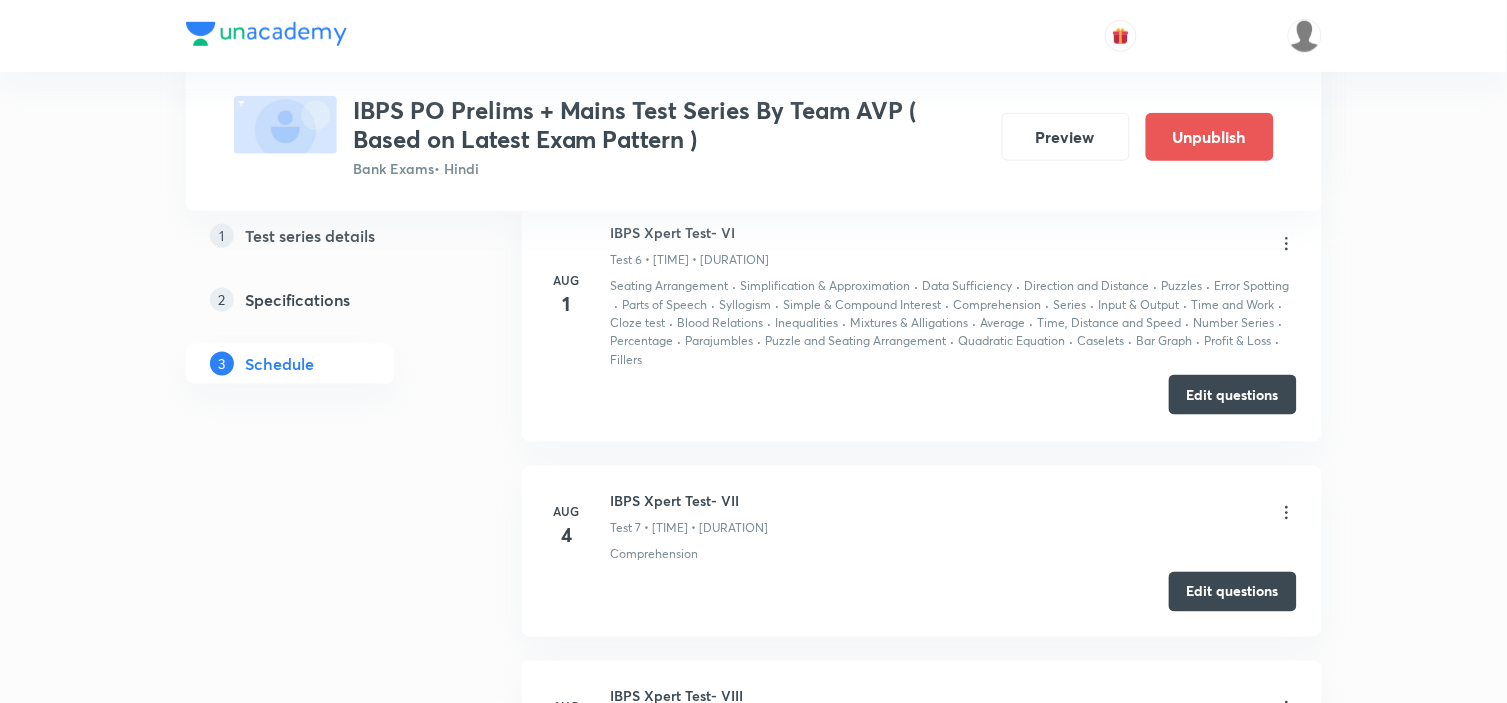click on "Edit questions" at bounding box center (1233, 395) 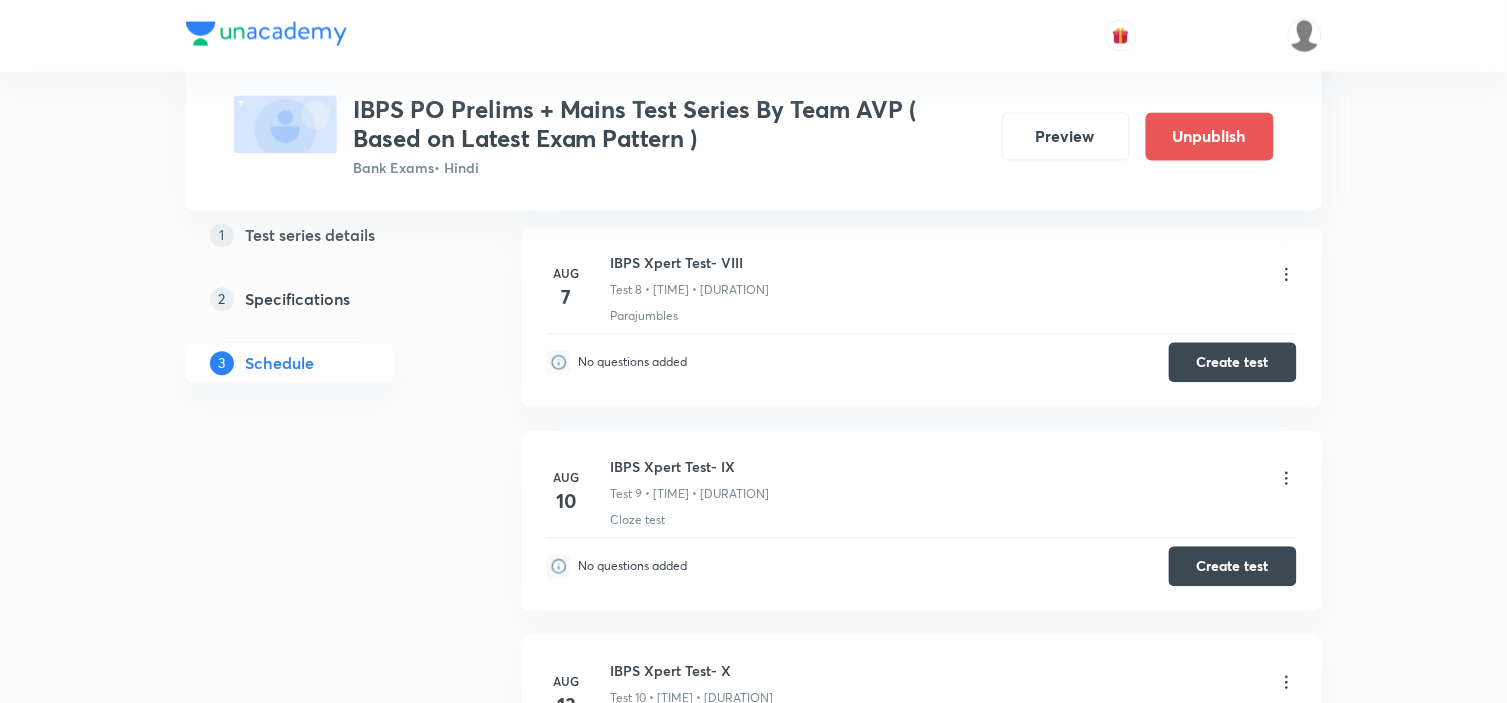 scroll, scrollTop: 2847, scrollLeft: 0, axis: vertical 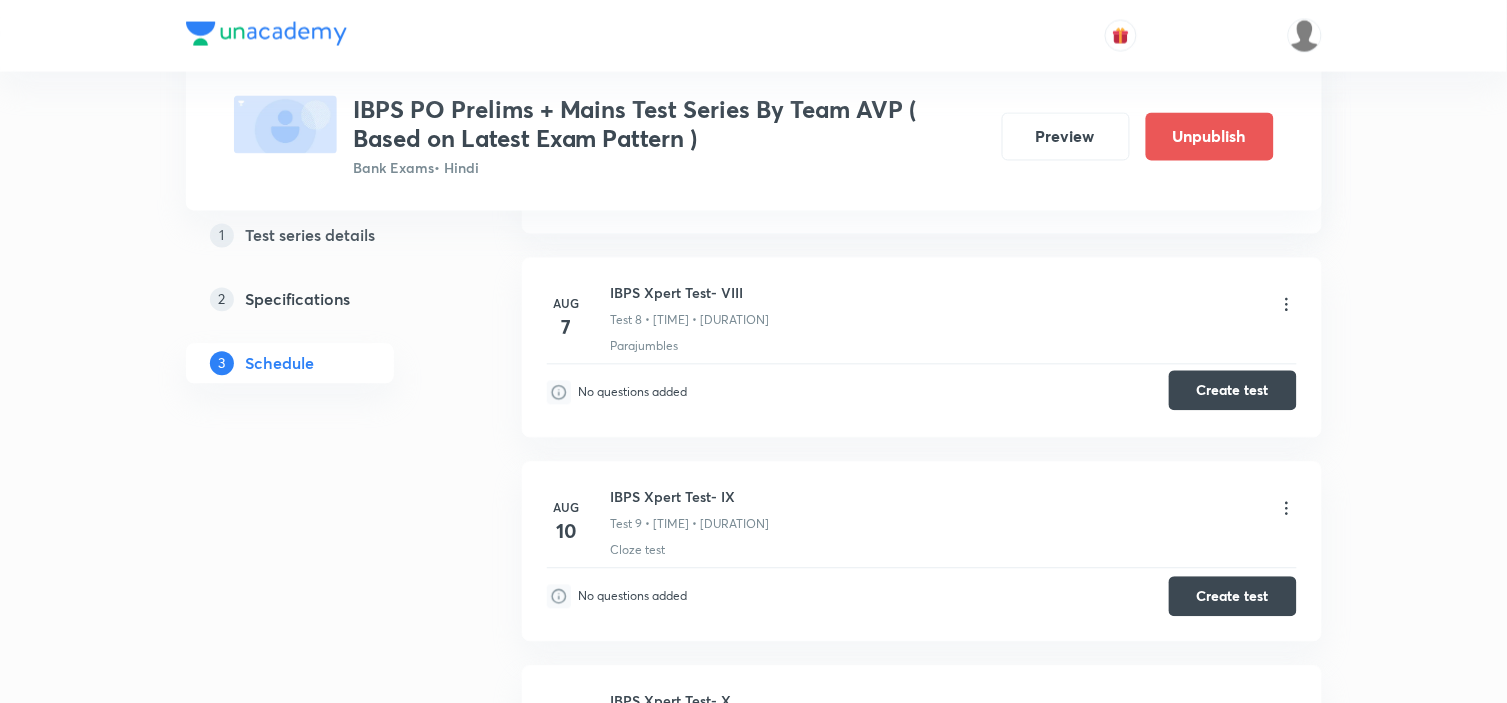 click on "Create test" at bounding box center [1233, 391] 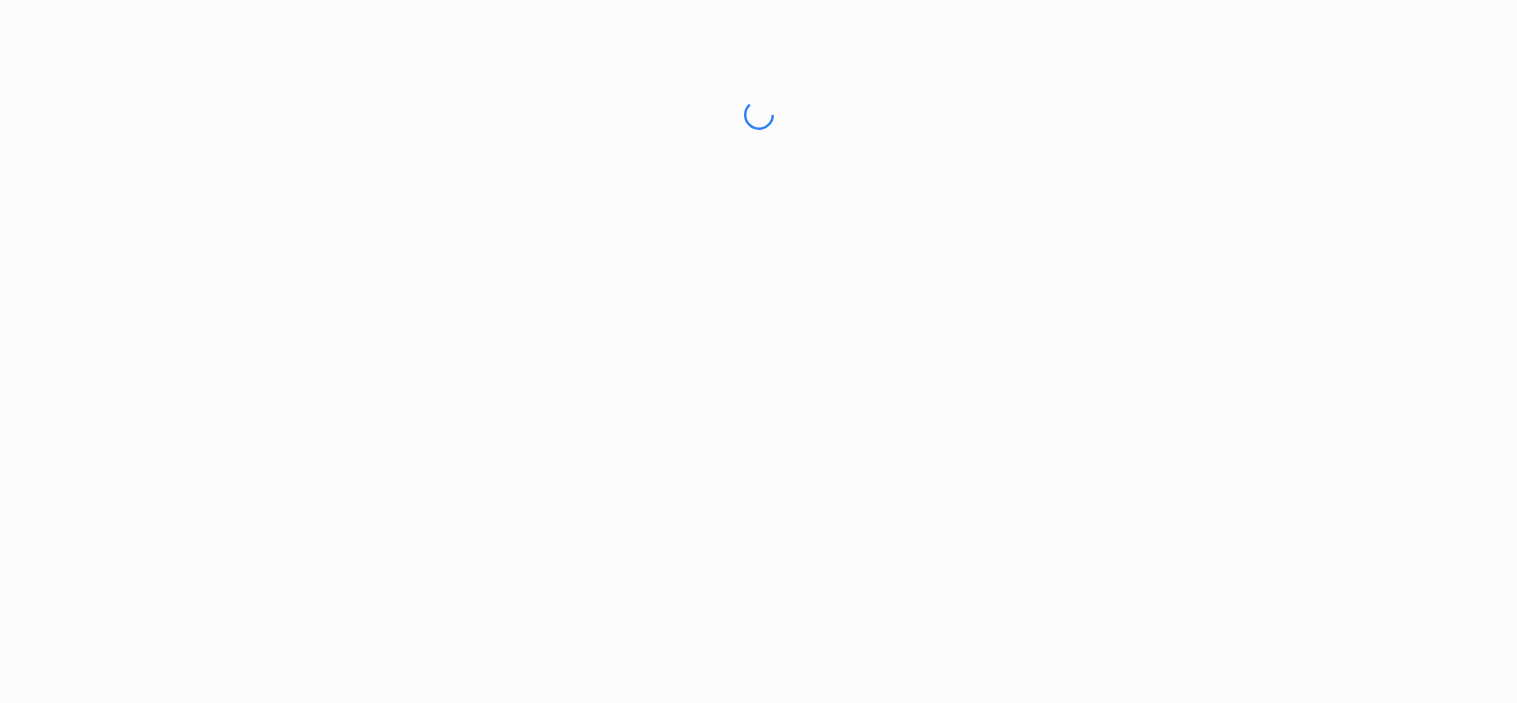 scroll, scrollTop: 0, scrollLeft: 0, axis: both 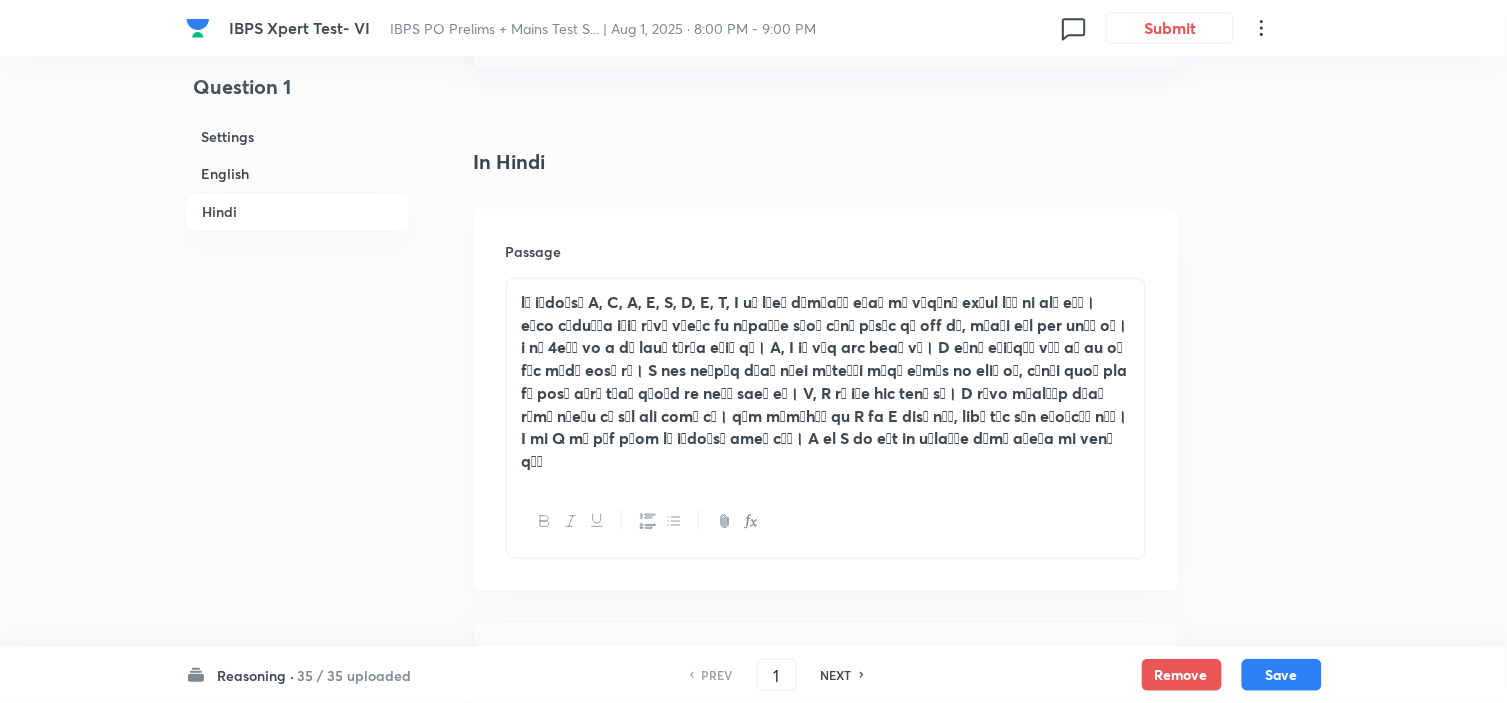 click on "PREV 1 ​ NEXT" at bounding box center (777, 675) 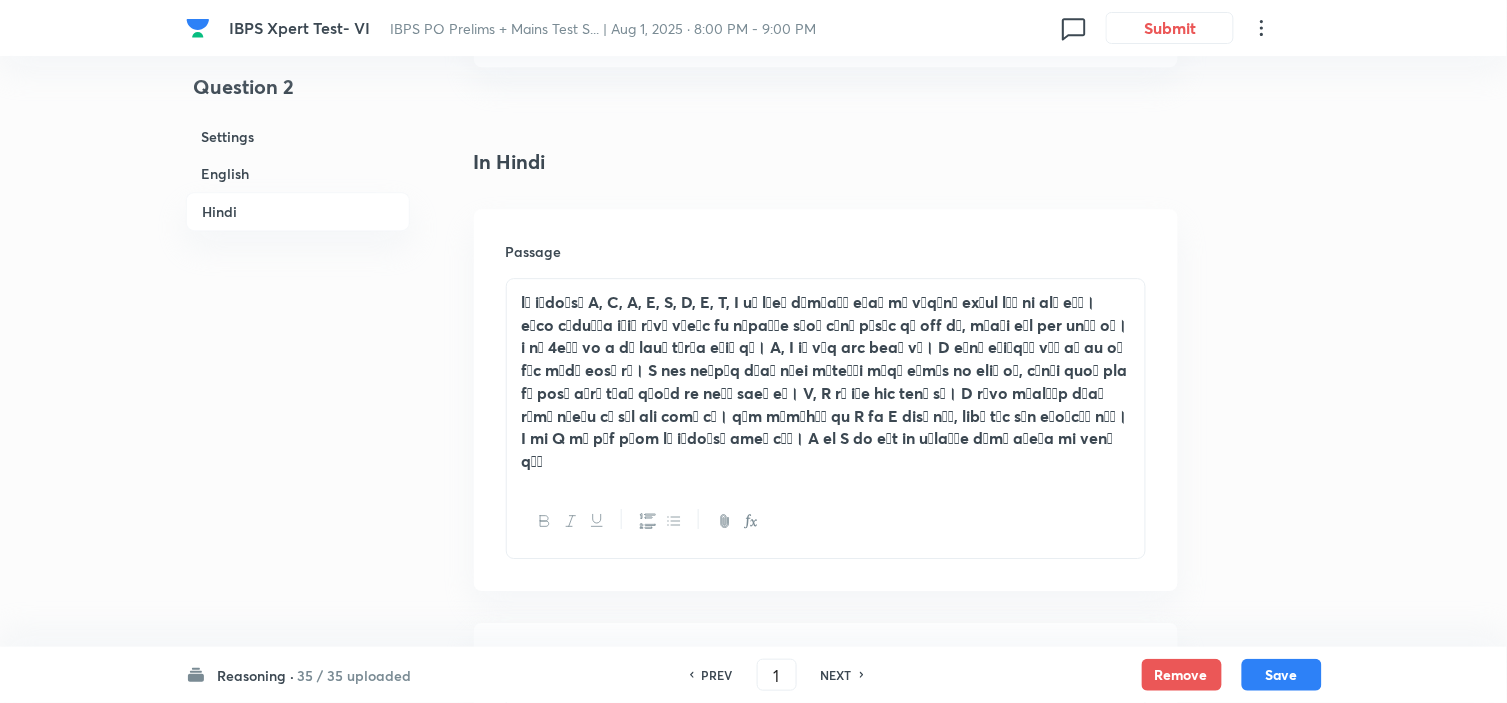 type on "2" 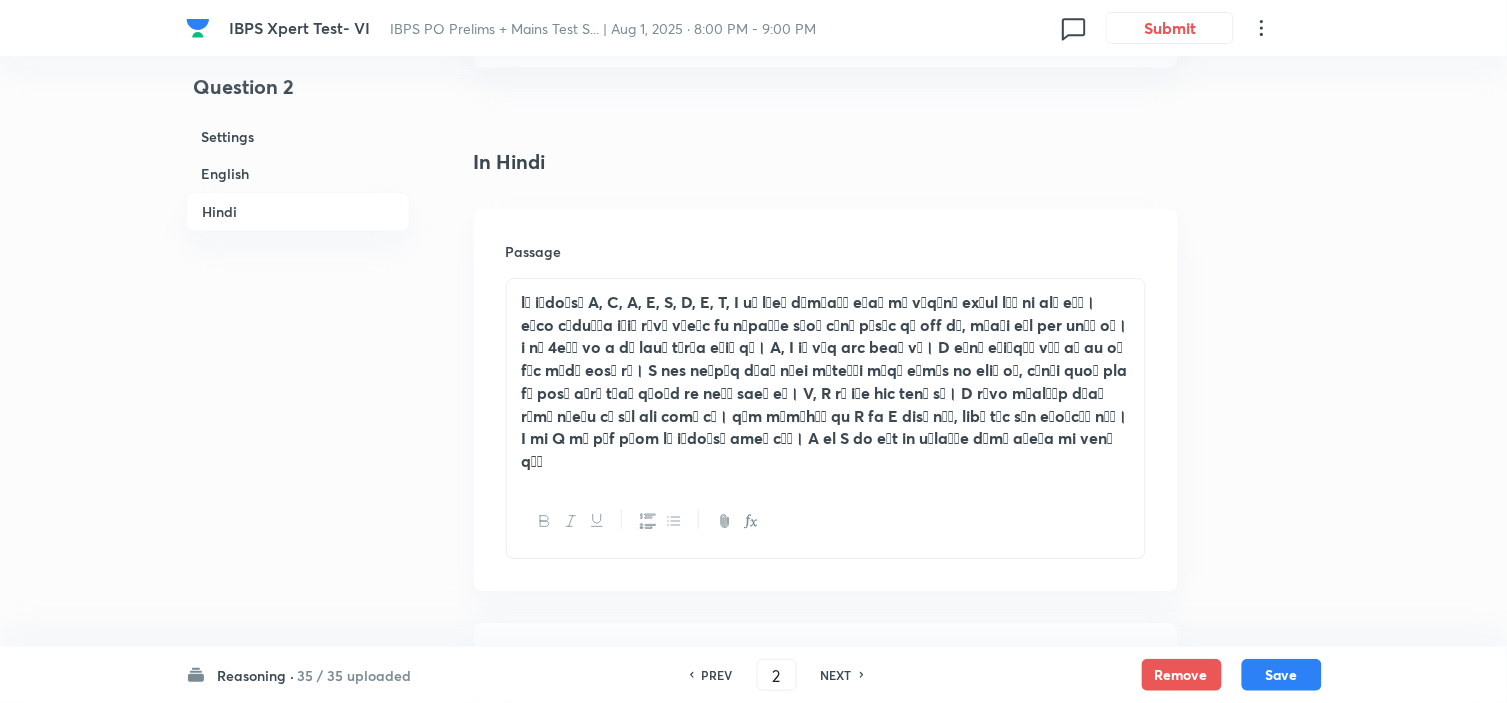 checkbox on "false" 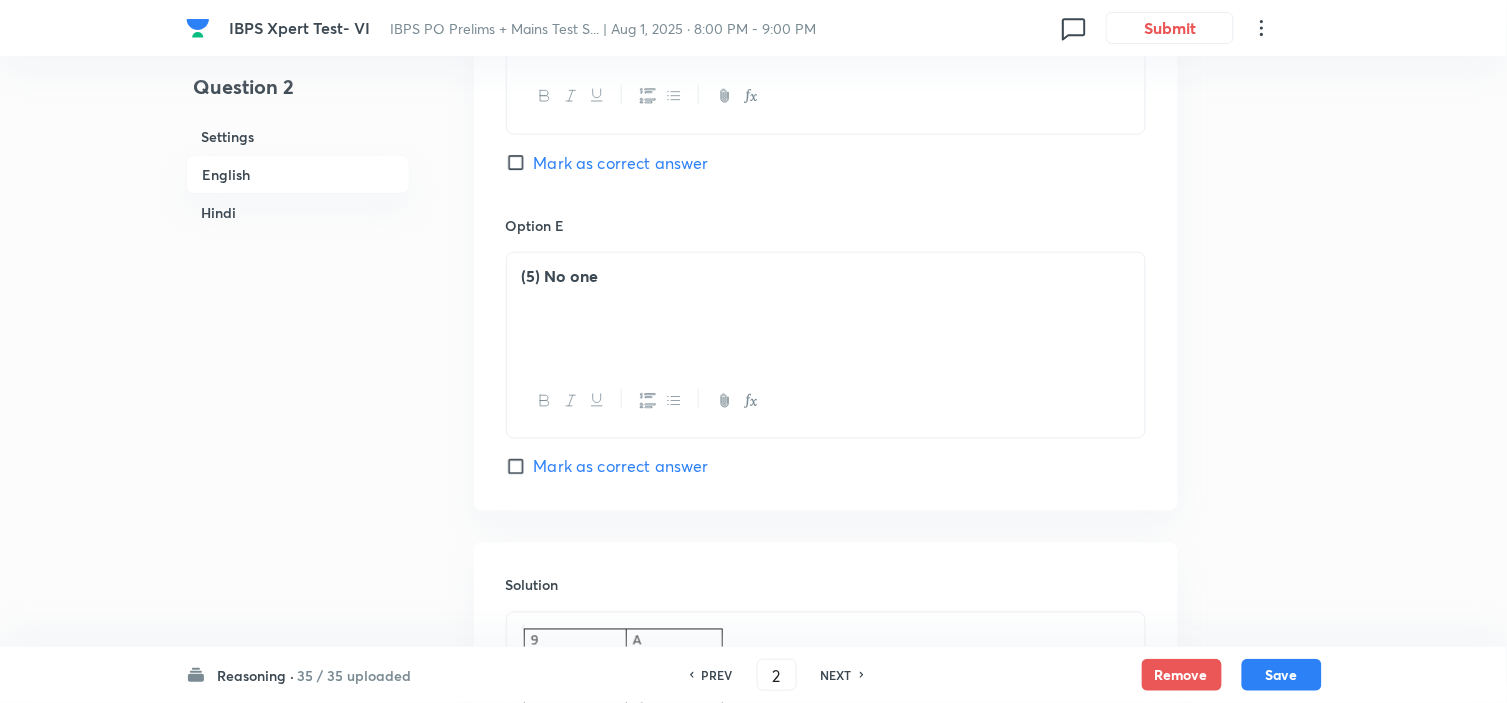 scroll, scrollTop: 2464, scrollLeft: 0, axis: vertical 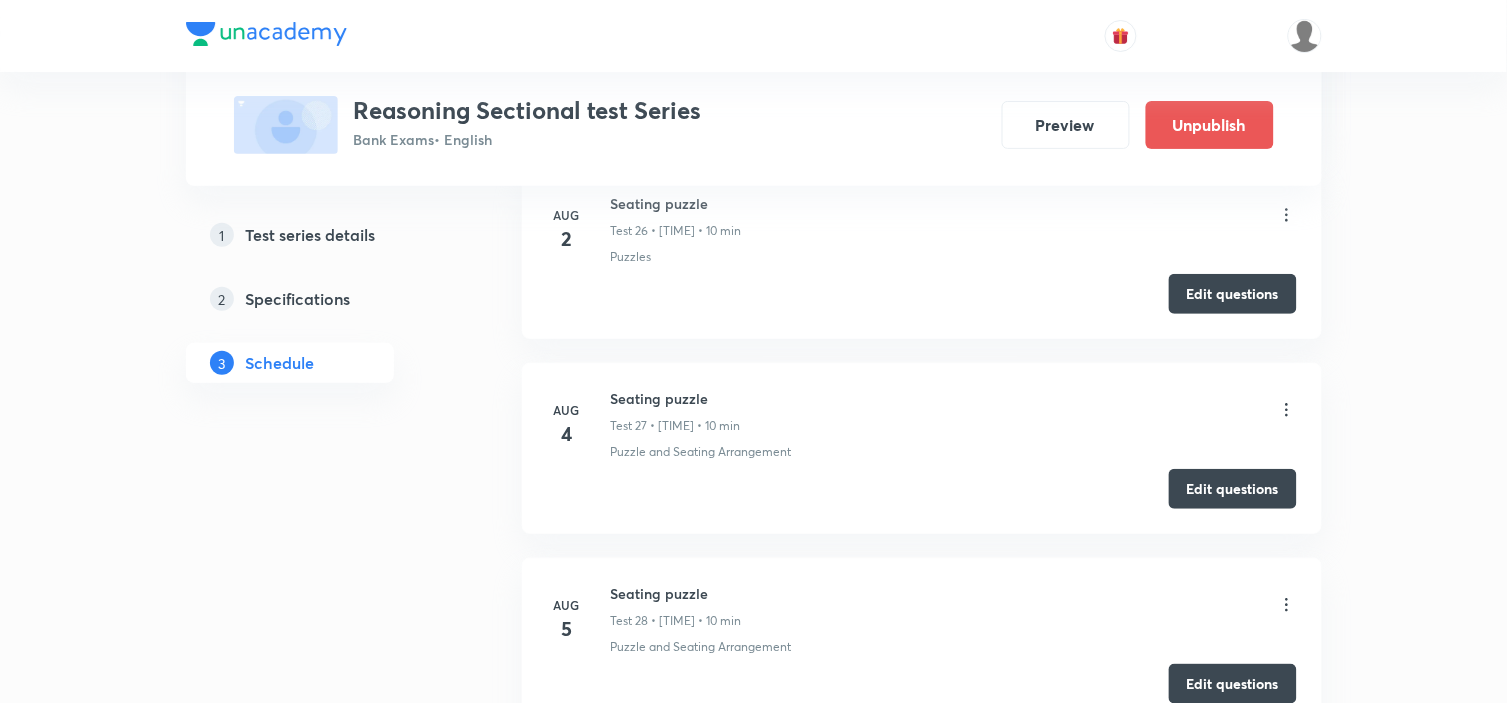 click 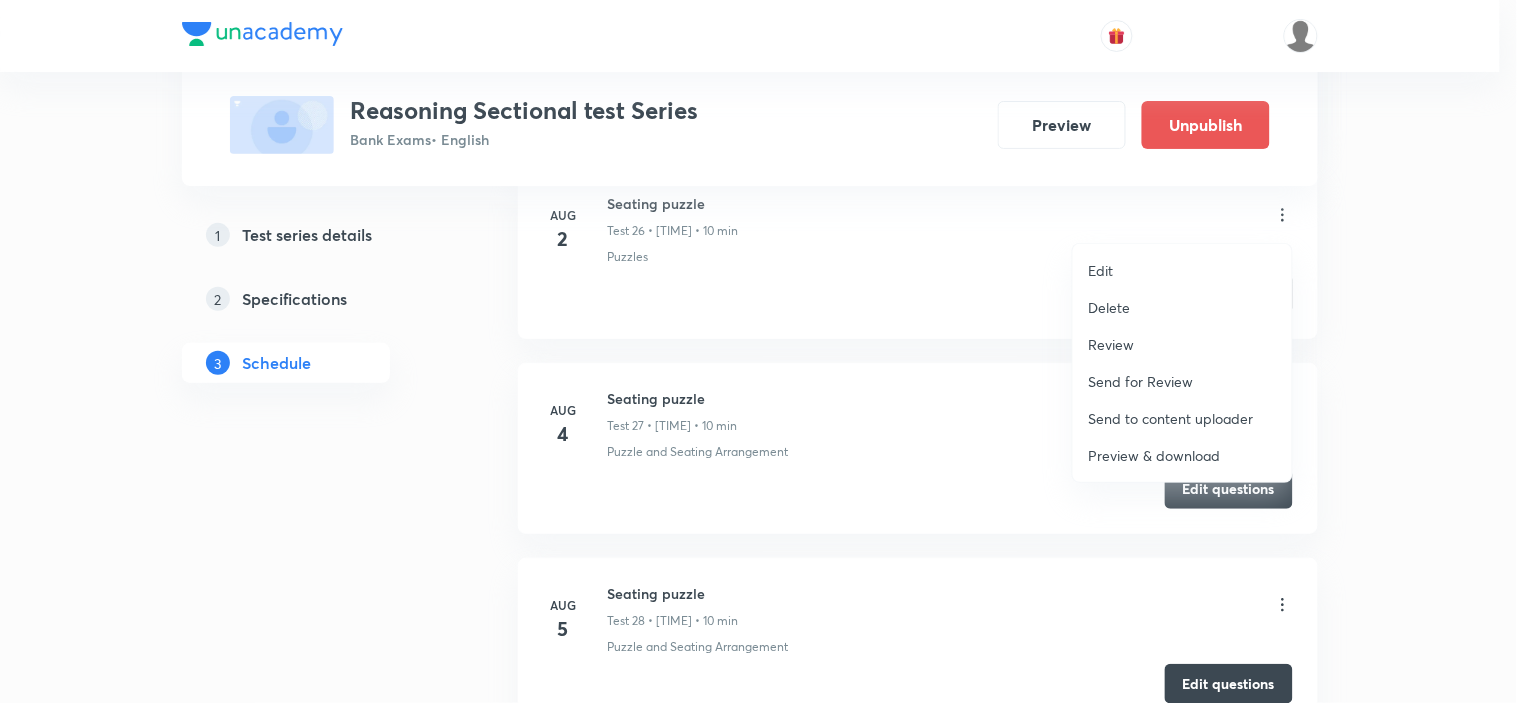 click on "Preview & download" at bounding box center (1155, 455) 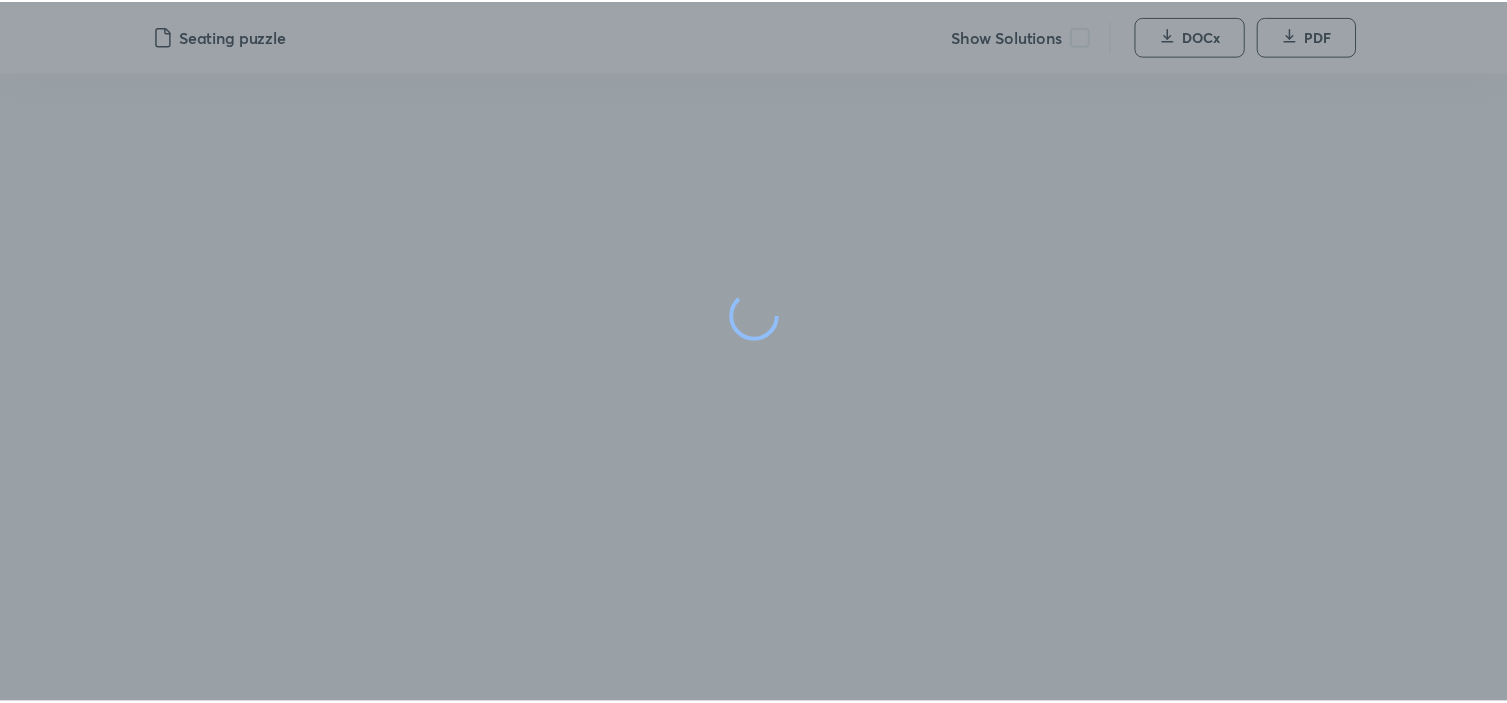 scroll, scrollTop: 0, scrollLeft: 0, axis: both 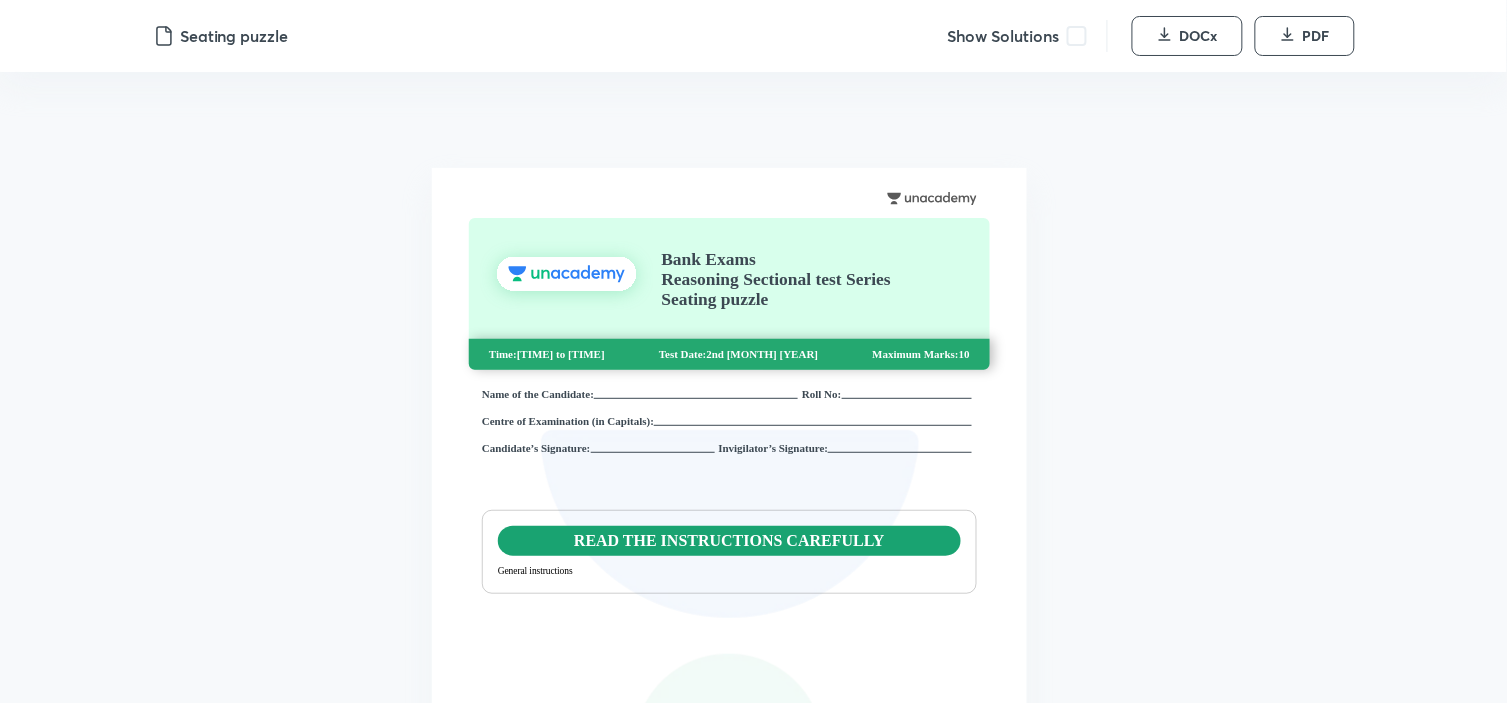 click at bounding box center (1077, 36) 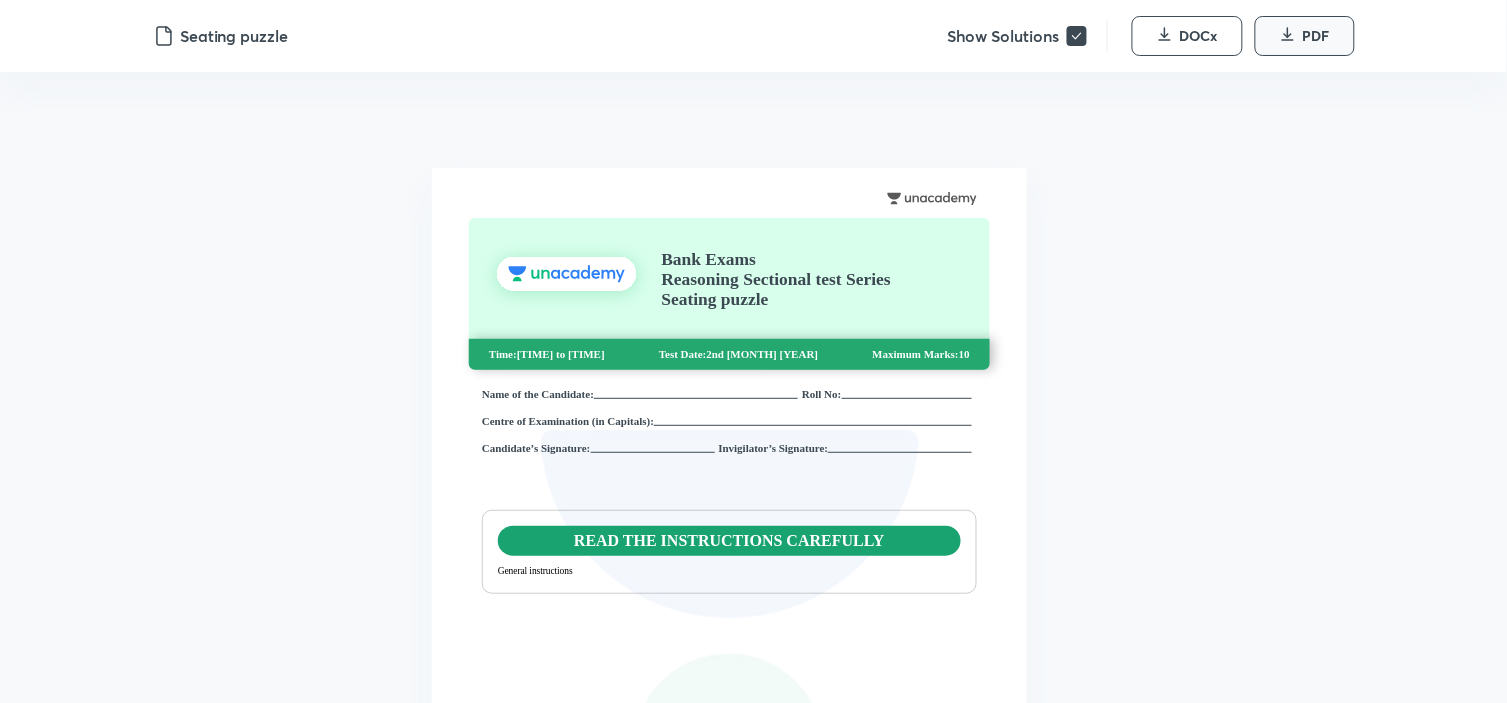 click on "PDF" at bounding box center (1316, 36) 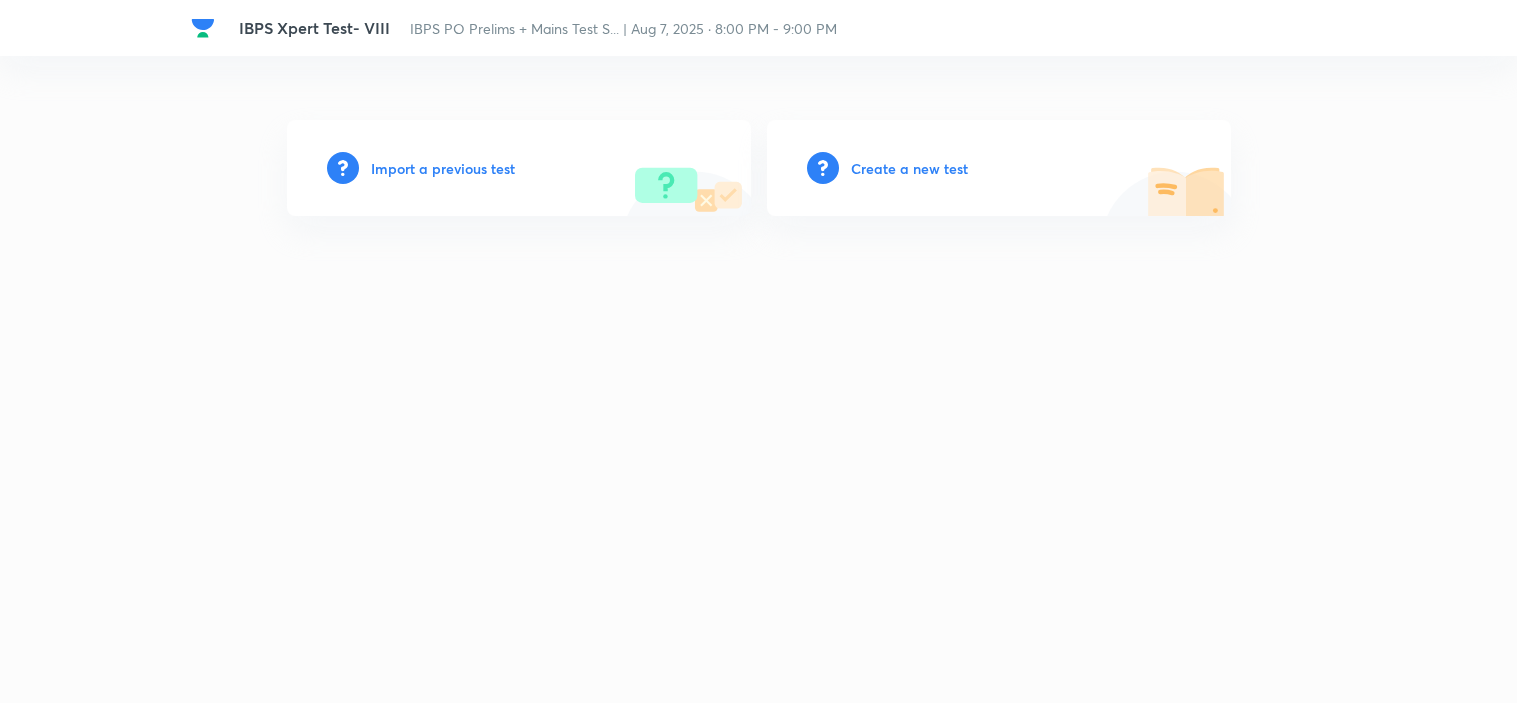 scroll, scrollTop: 0, scrollLeft: 0, axis: both 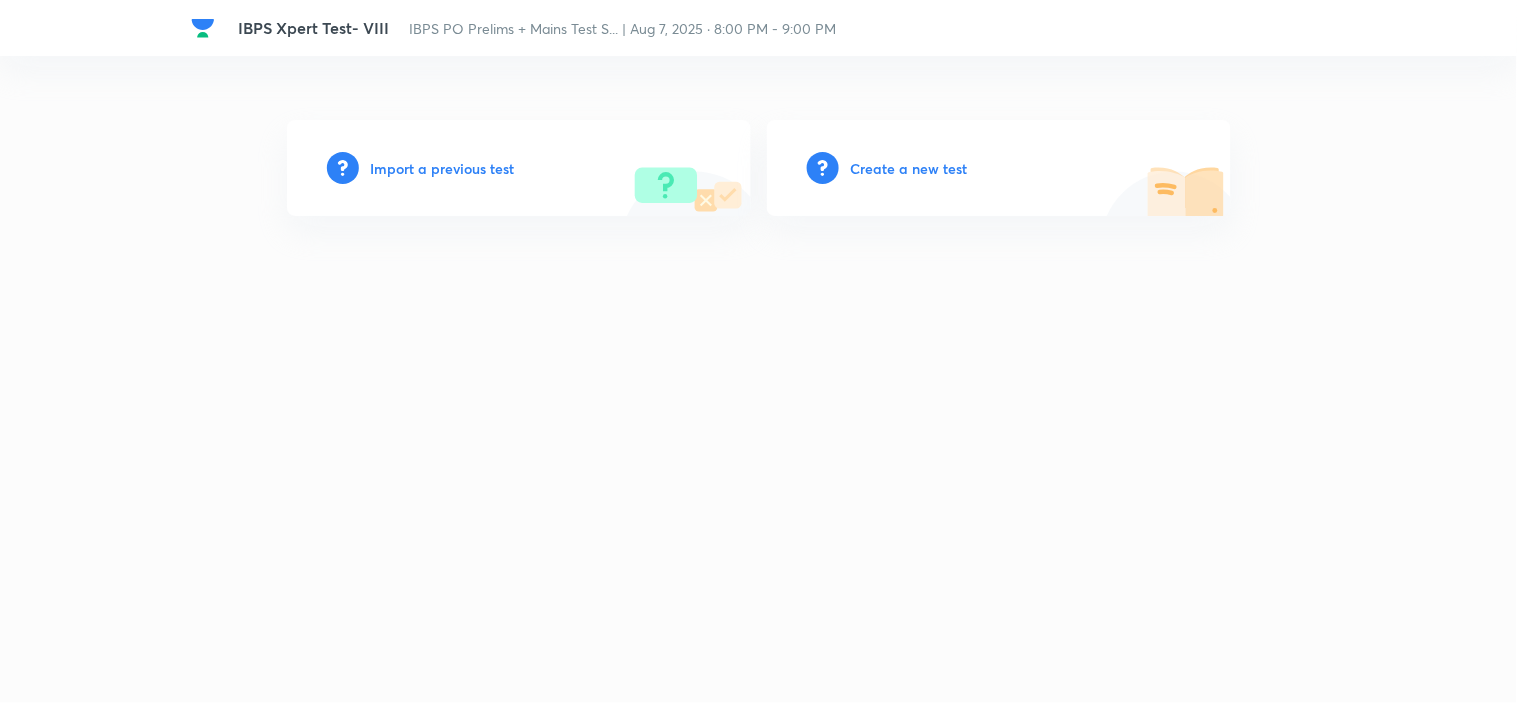 click on "Create a new test" at bounding box center (909, 168) 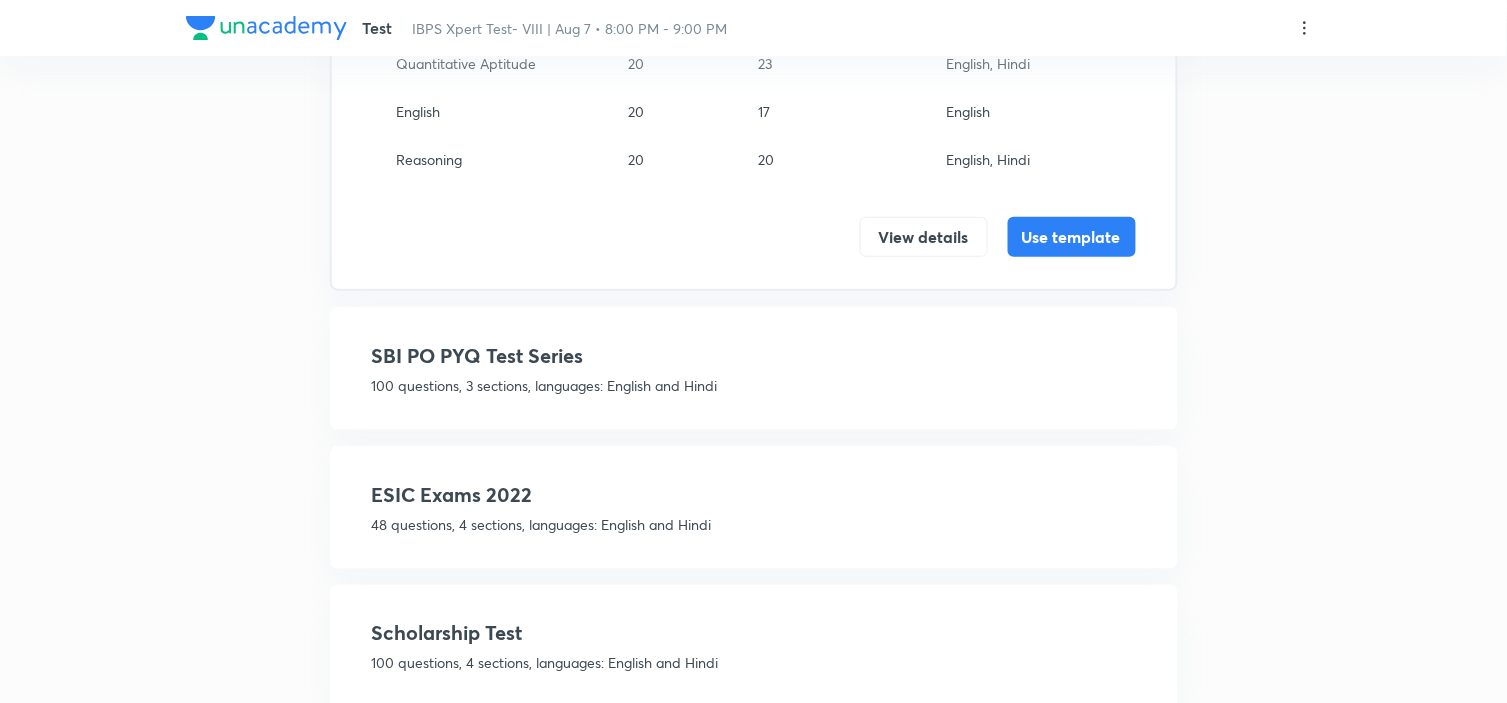 scroll, scrollTop: 444, scrollLeft: 0, axis: vertical 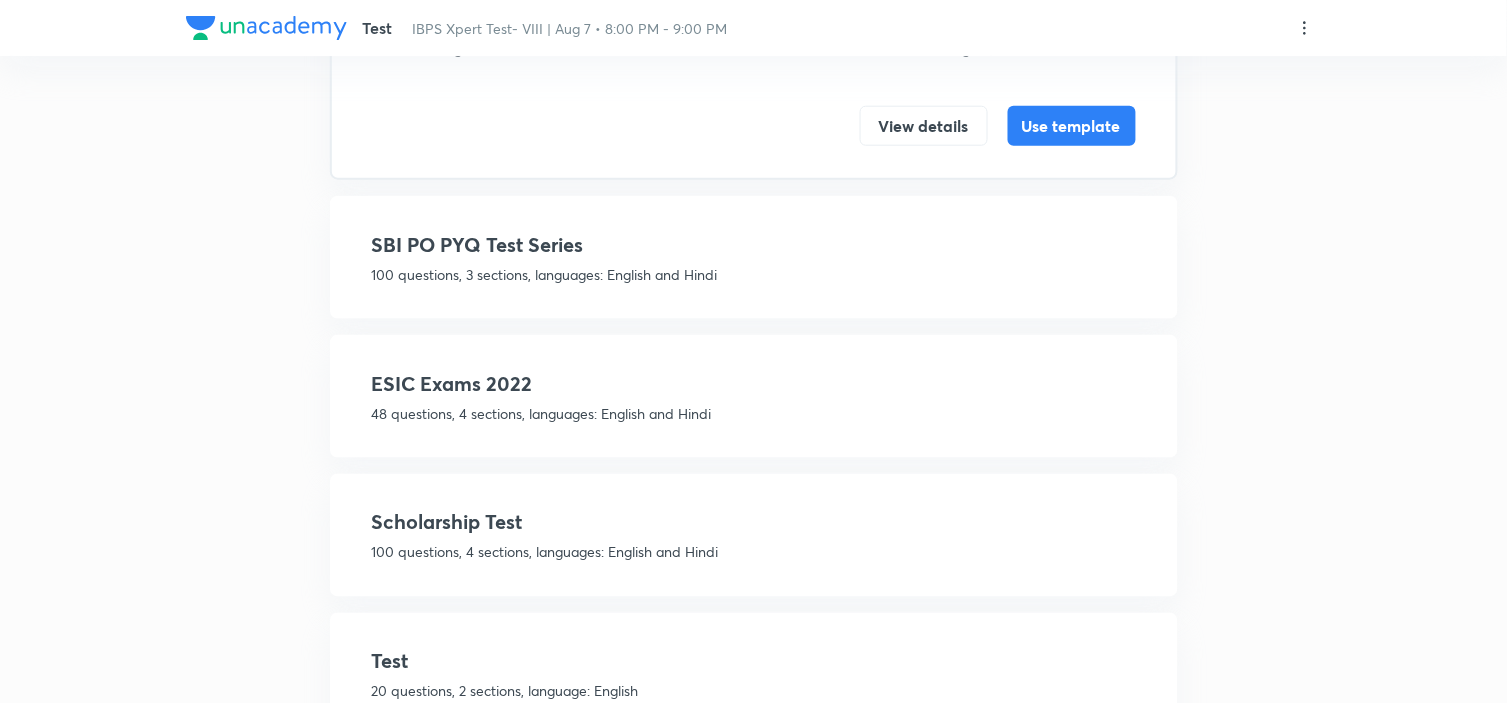 click on "100 questions, 3 sections, languages: English and Hindi" at bounding box center [754, 274] 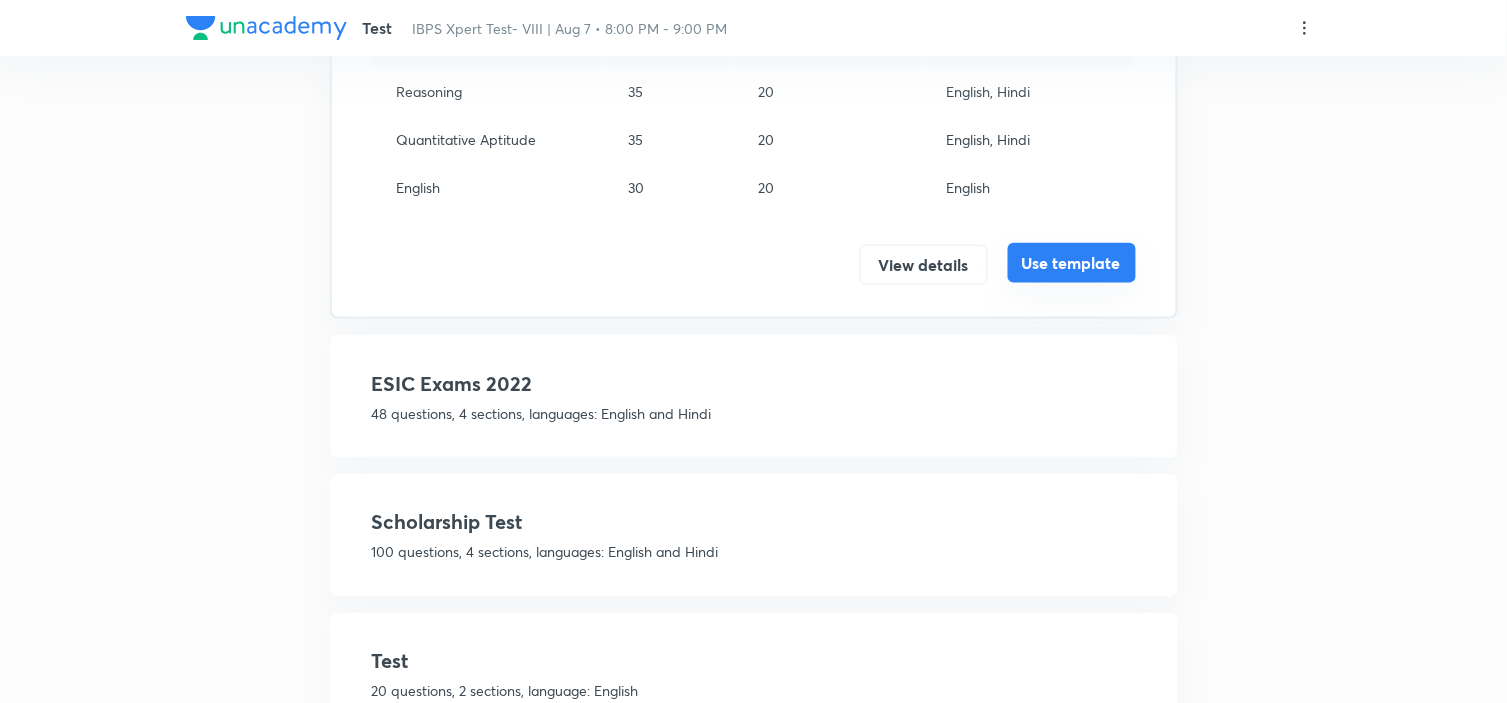 click on "Use template" at bounding box center [1072, 263] 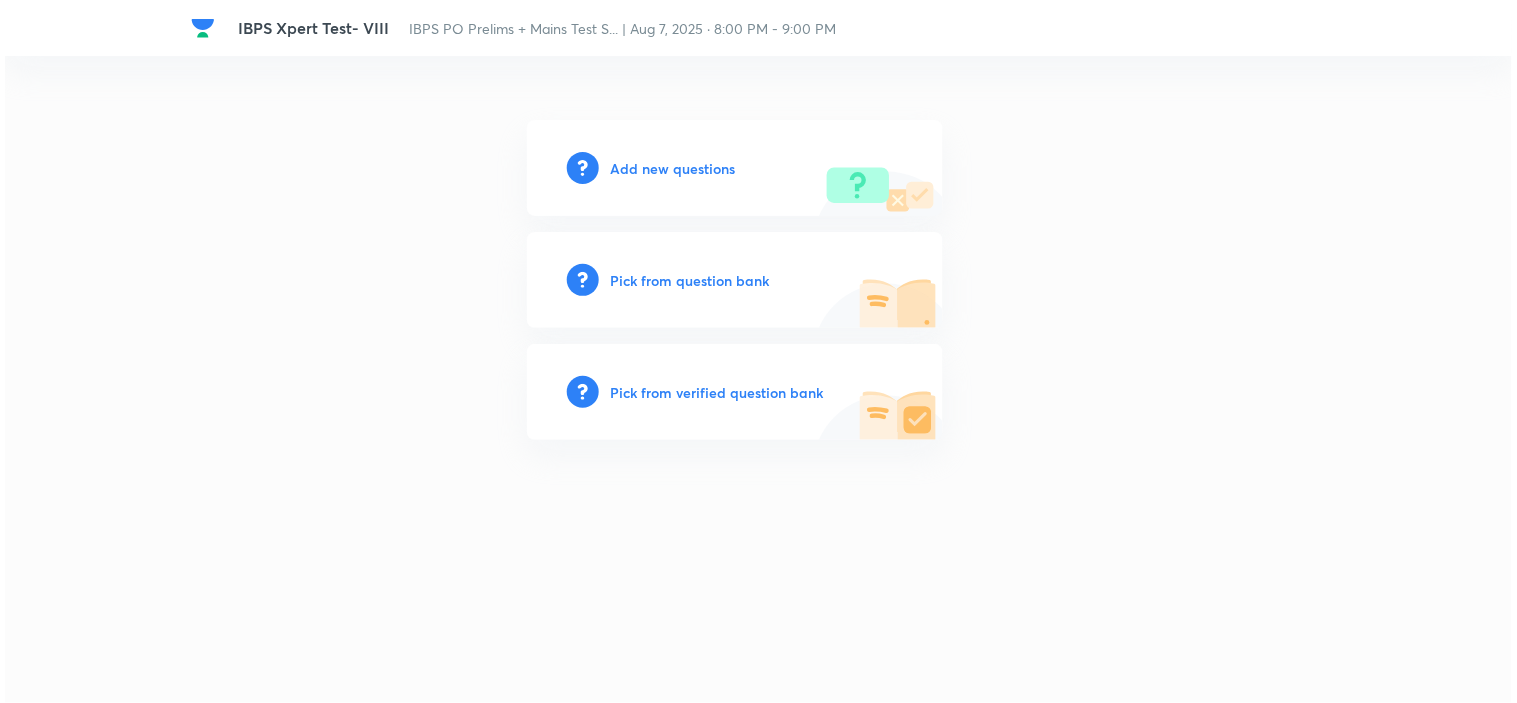 scroll, scrollTop: 0, scrollLeft: 0, axis: both 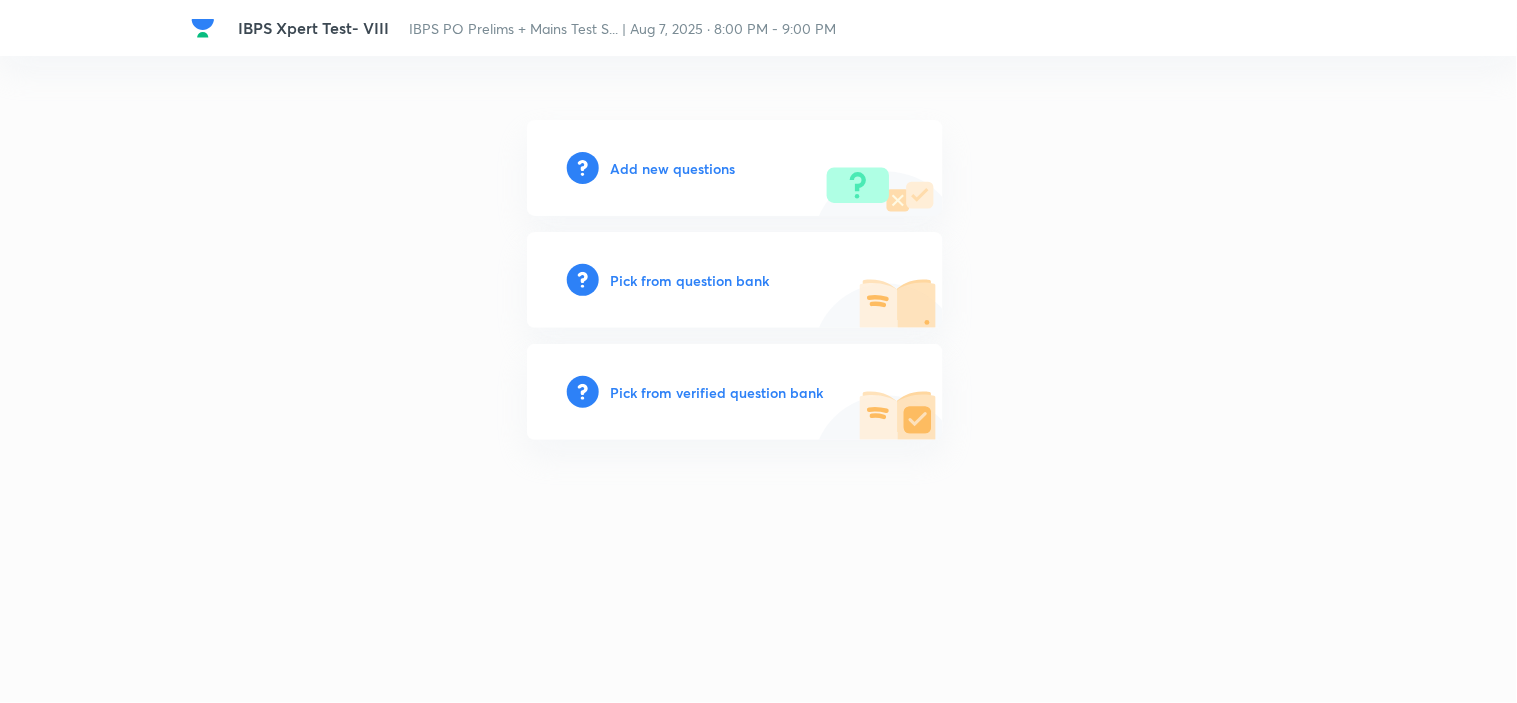 click on "Add new questions" at bounding box center (673, 168) 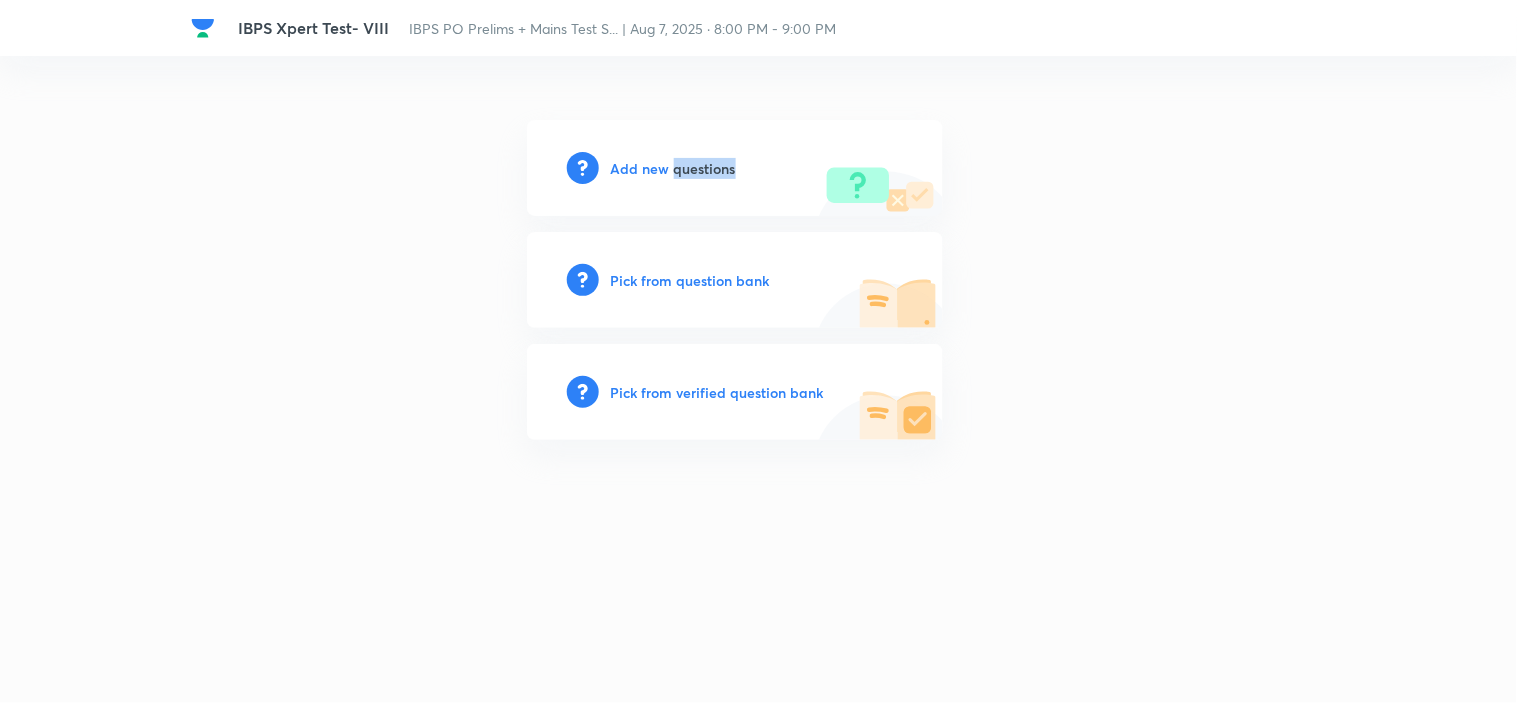 click on "Add new questions" at bounding box center [673, 168] 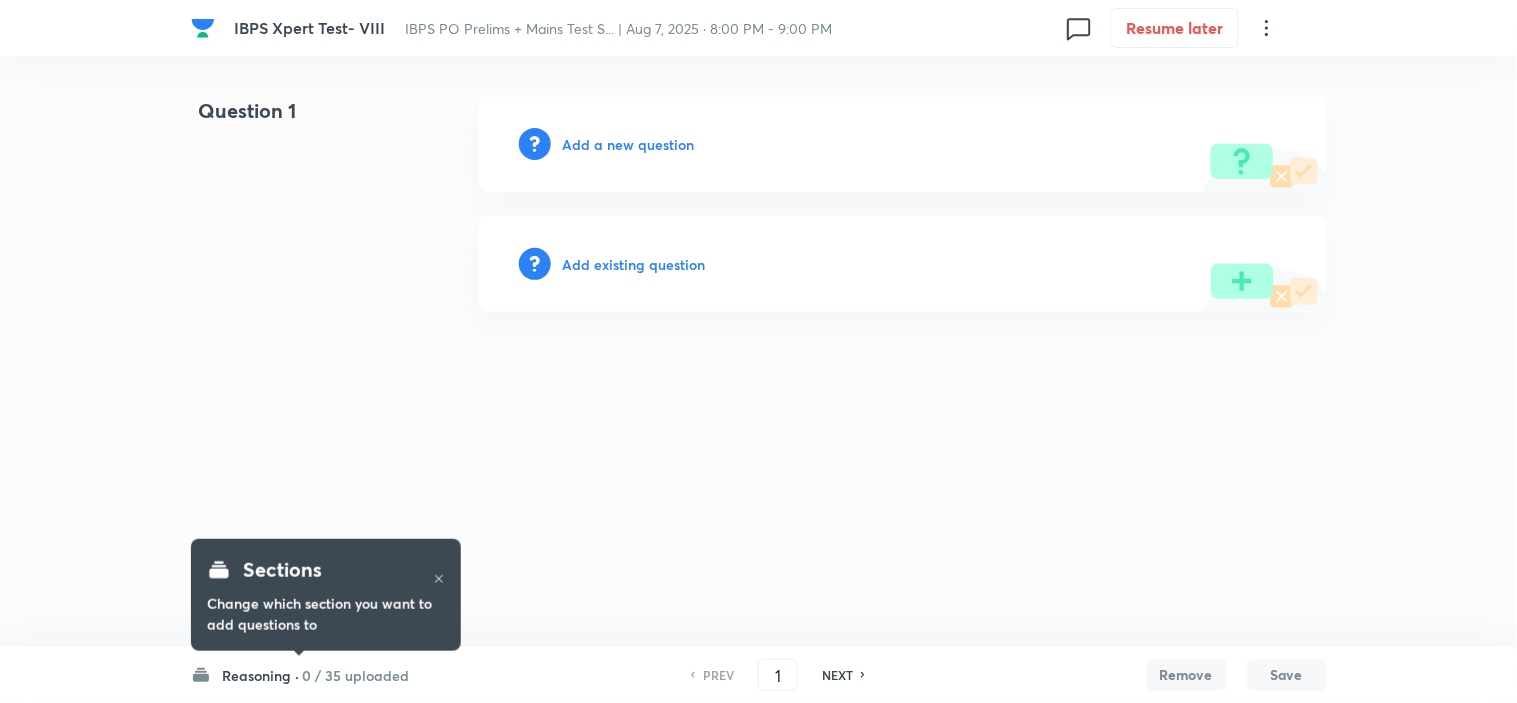 click on "Add a new question" at bounding box center [629, 144] 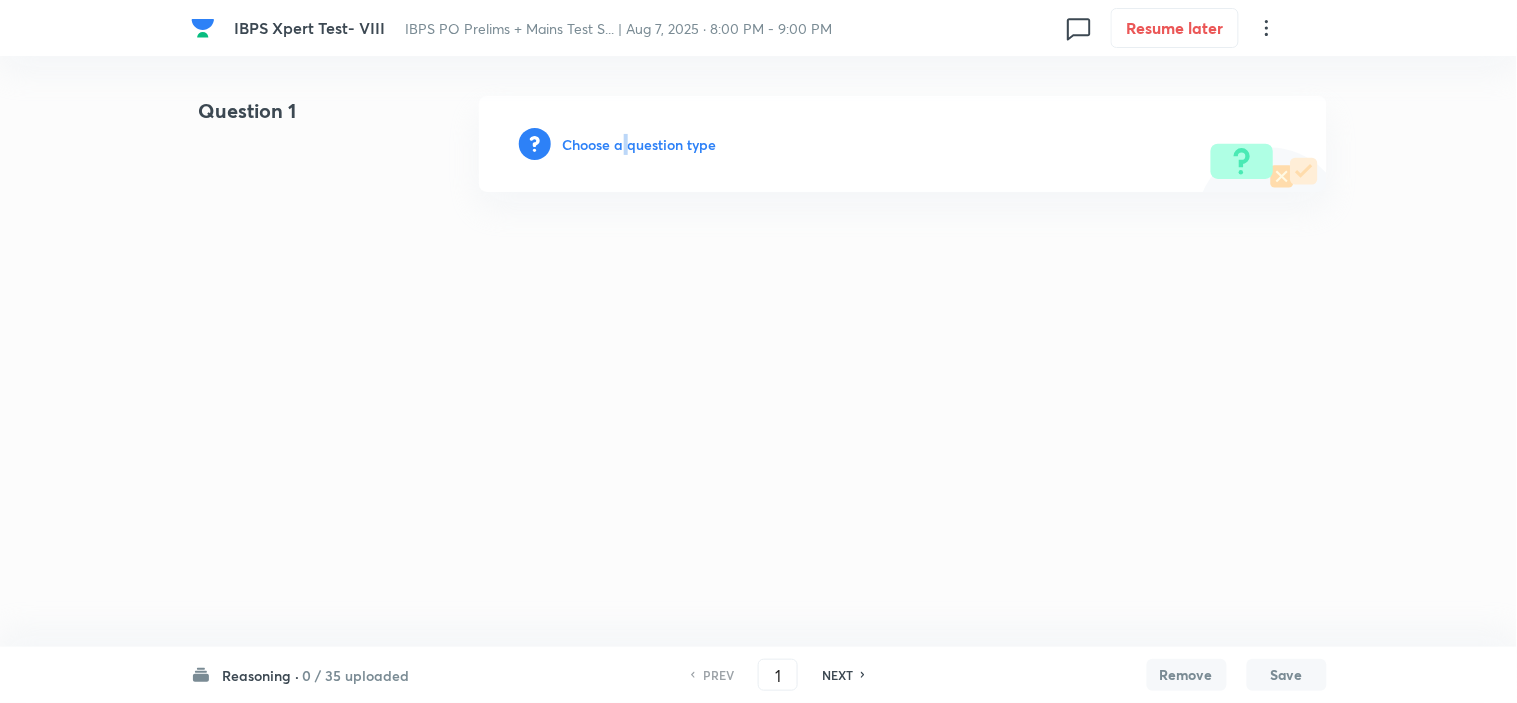 click on "Choose a question type" at bounding box center (640, 144) 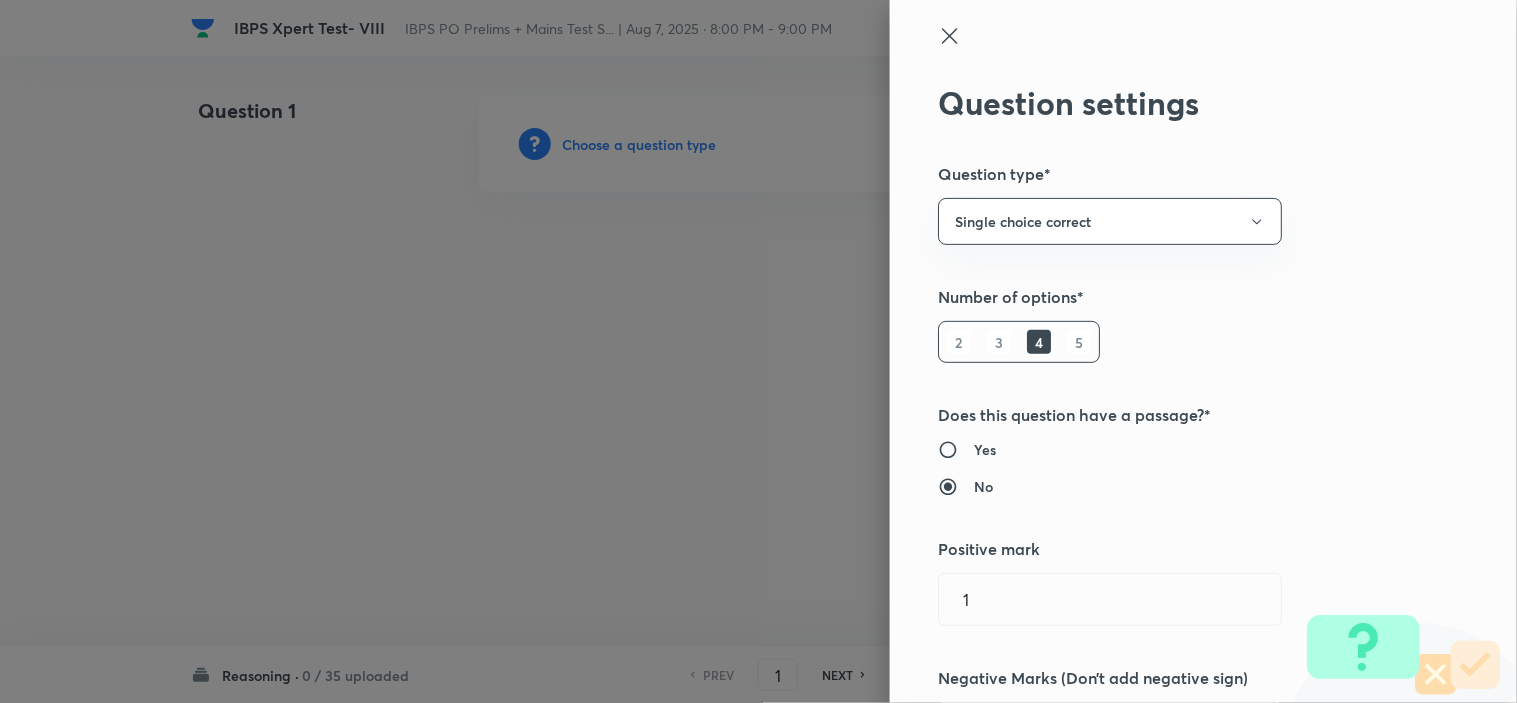 click on "2 3 4 5" at bounding box center [1019, 342] 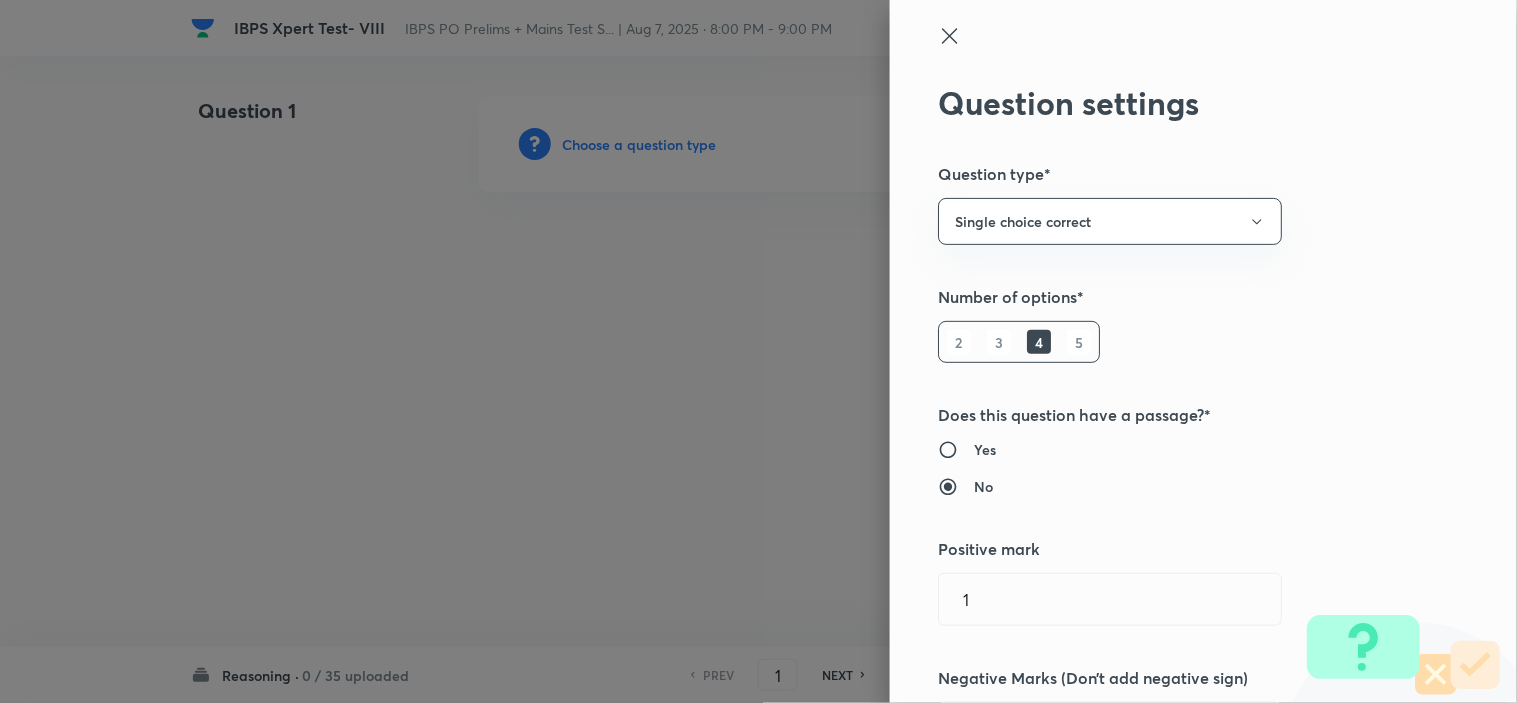 click on "5" at bounding box center (1079, 342) 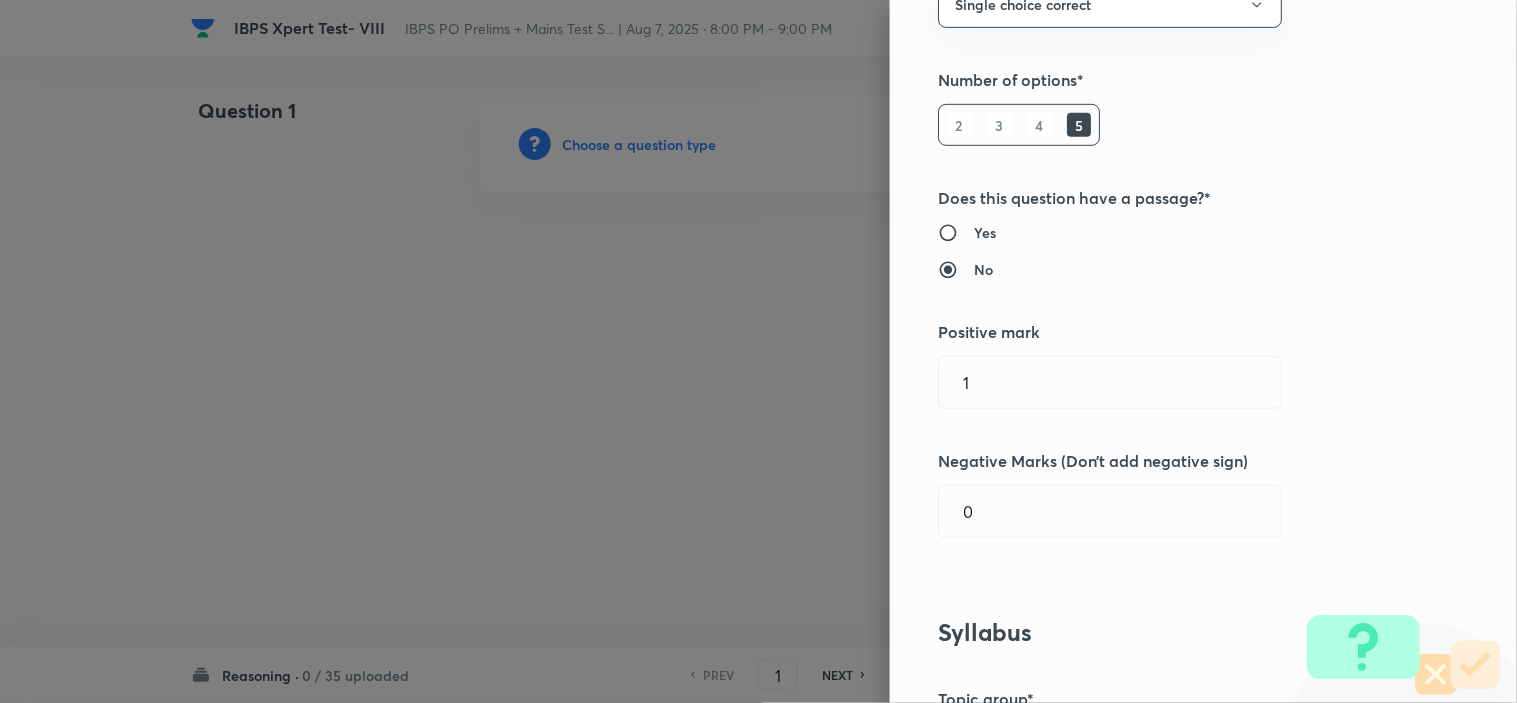 scroll, scrollTop: 444, scrollLeft: 0, axis: vertical 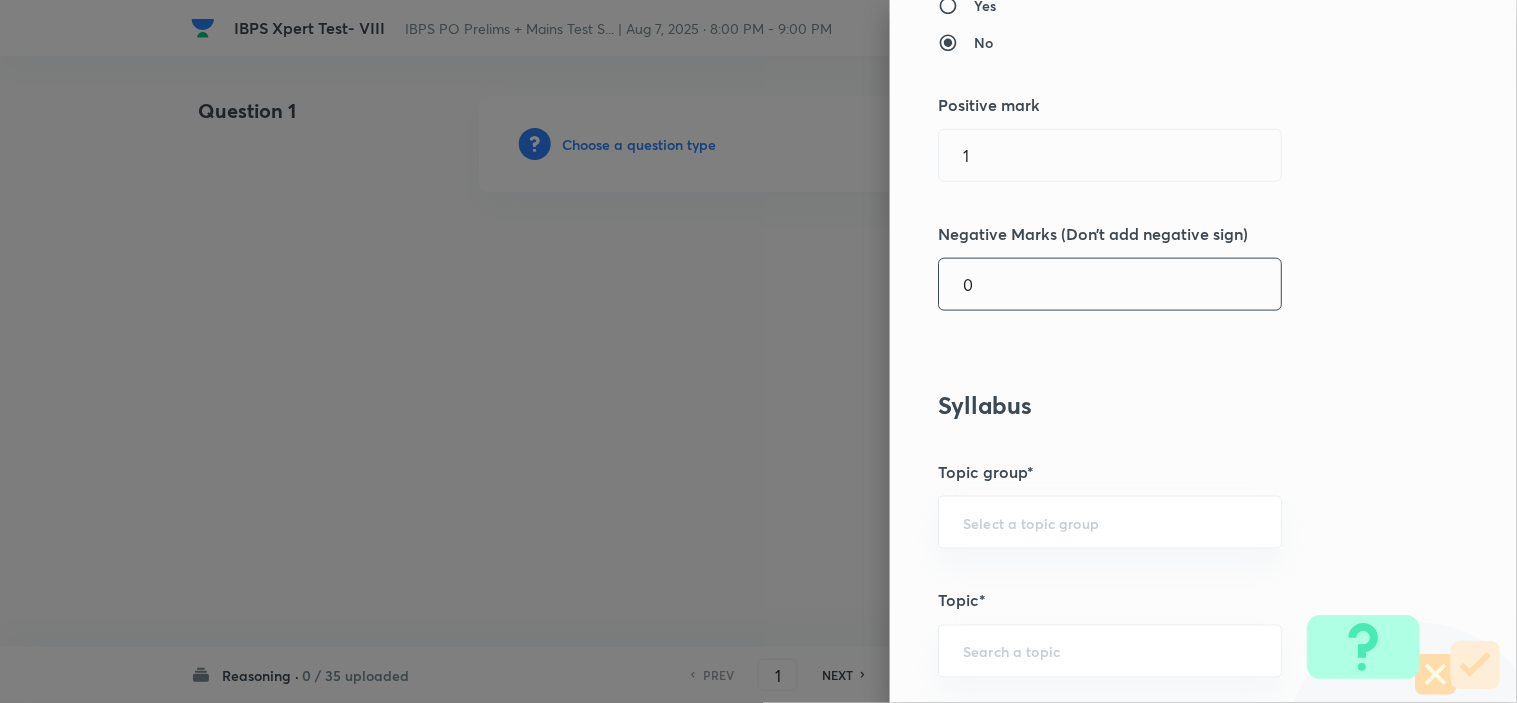 click on "0" at bounding box center [1110, 284] 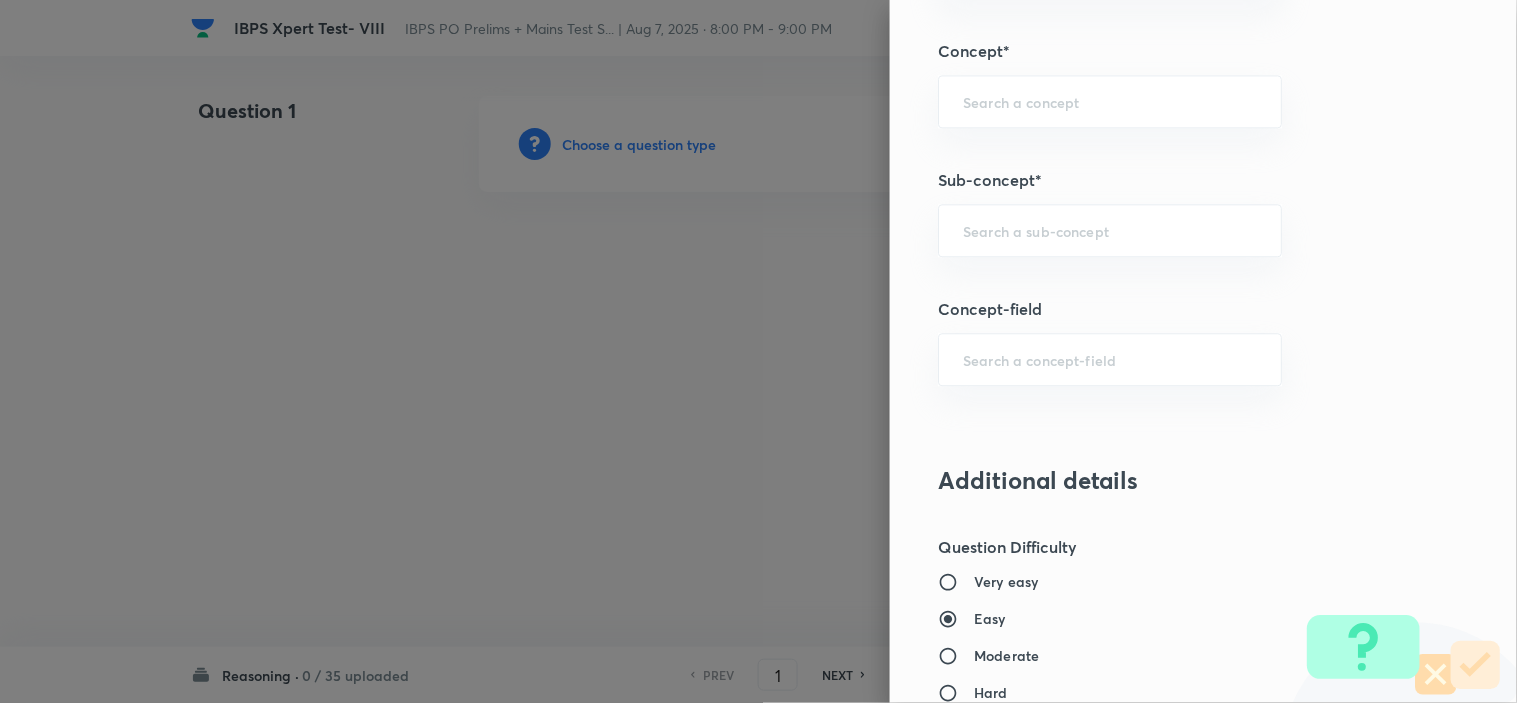 scroll, scrollTop: 1111, scrollLeft: 0, axis: vertical 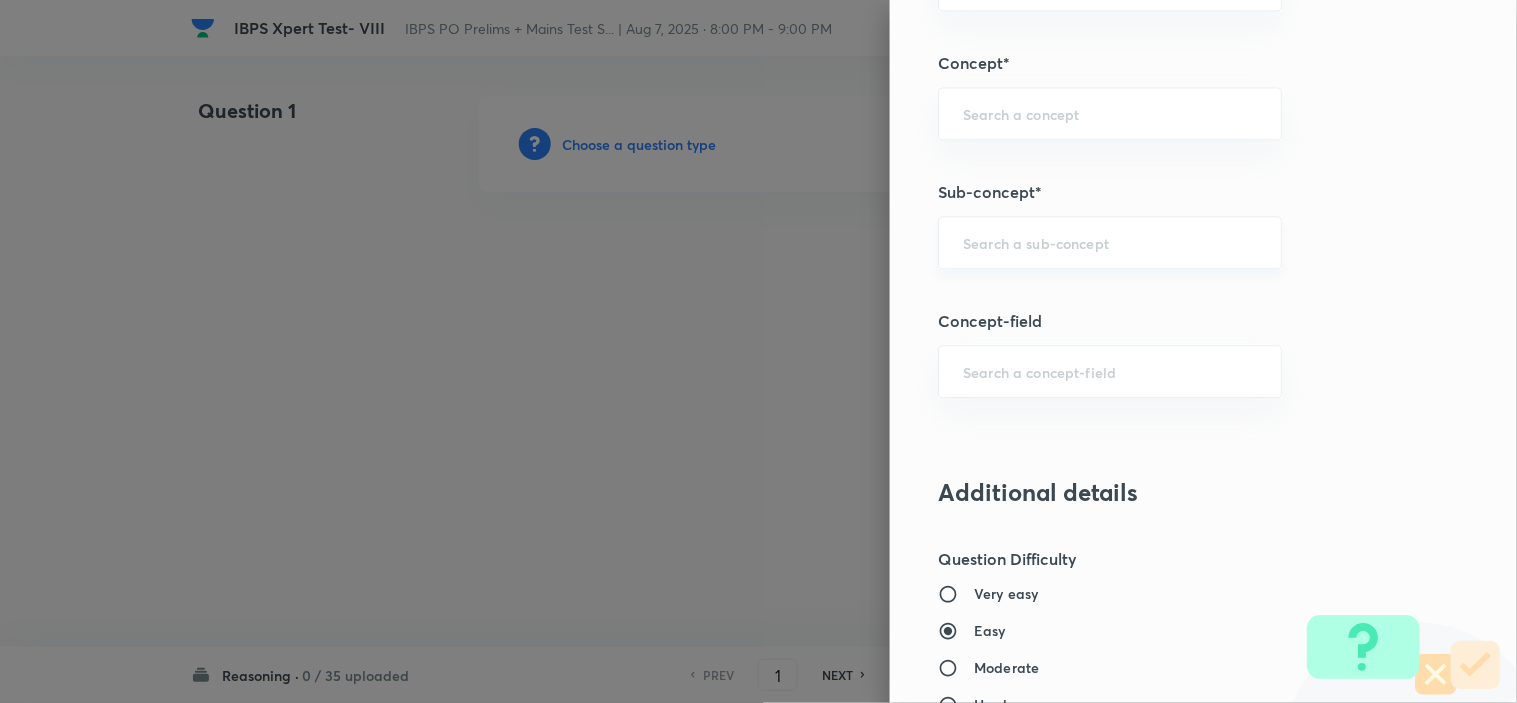 click on "​" at bounding box center [1110, 242] 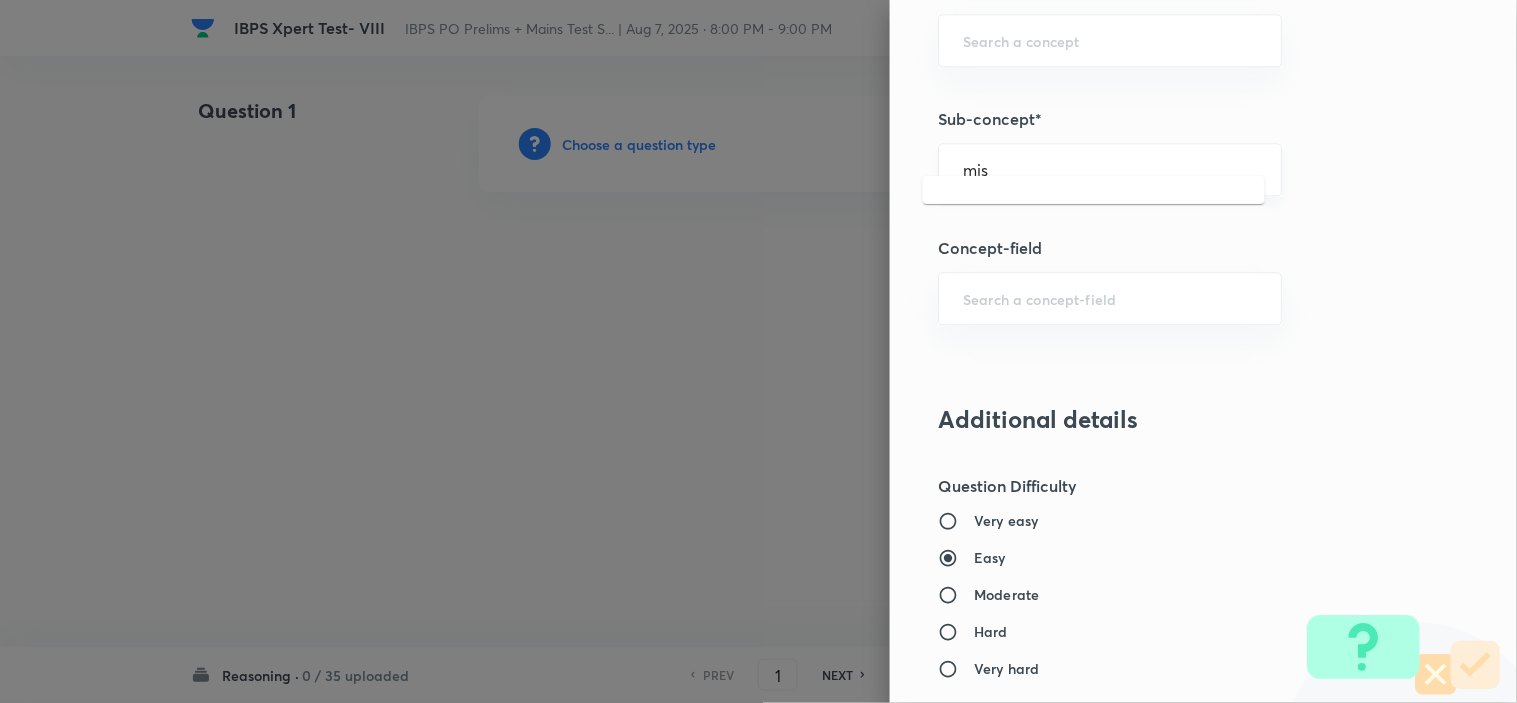 scroll, scrollTop: 1222, scrollLeft: 0, axis: vertical 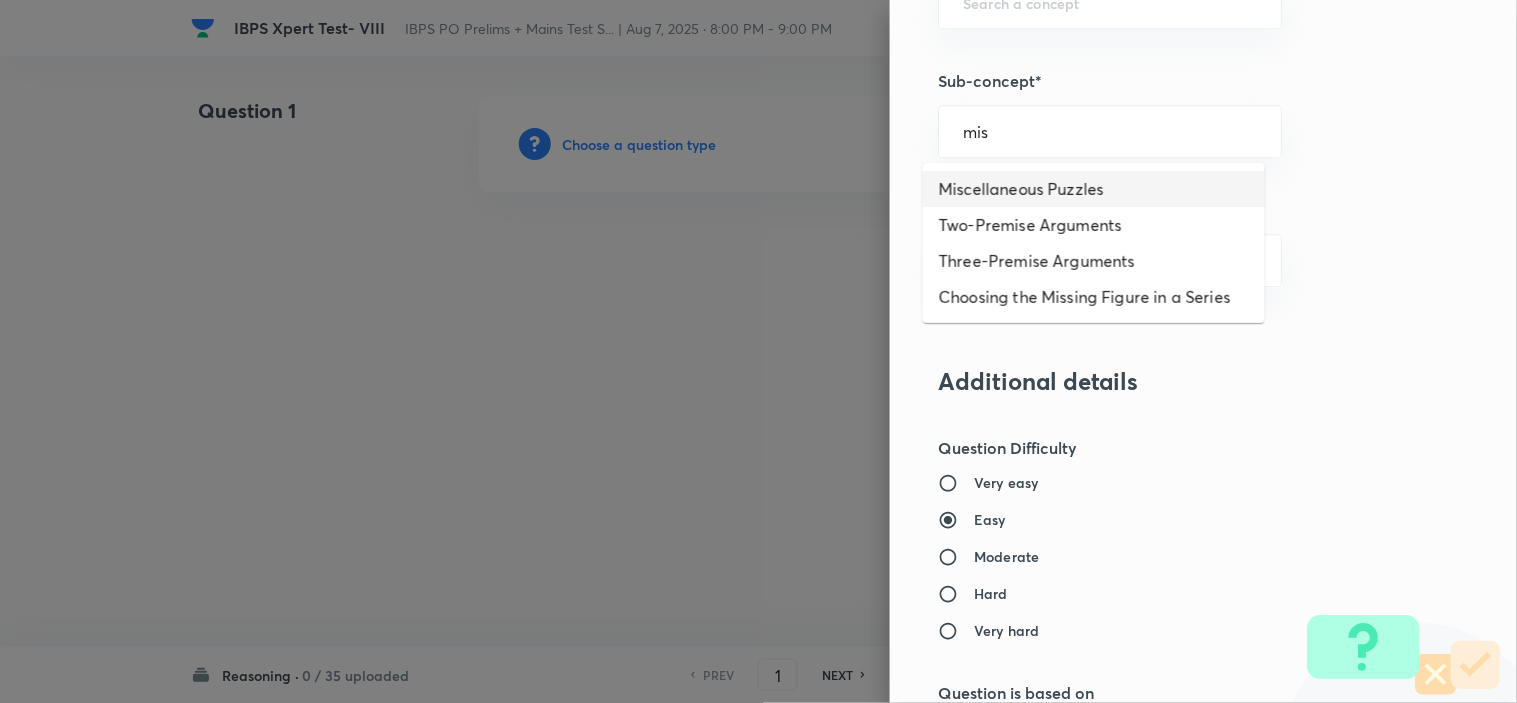click on "Miscellaneous Puzzles" at bounding box center (1094, 189) 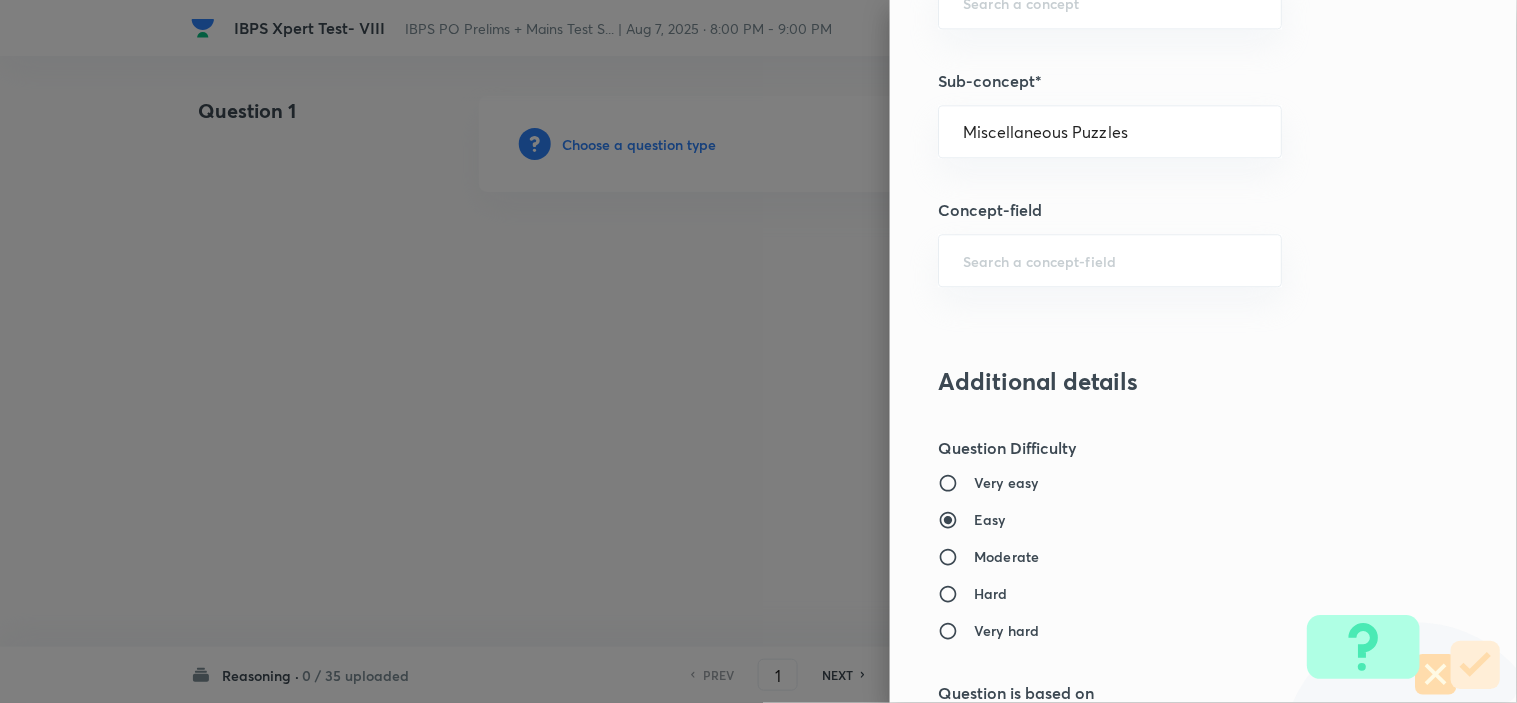 type on "Reasoning" 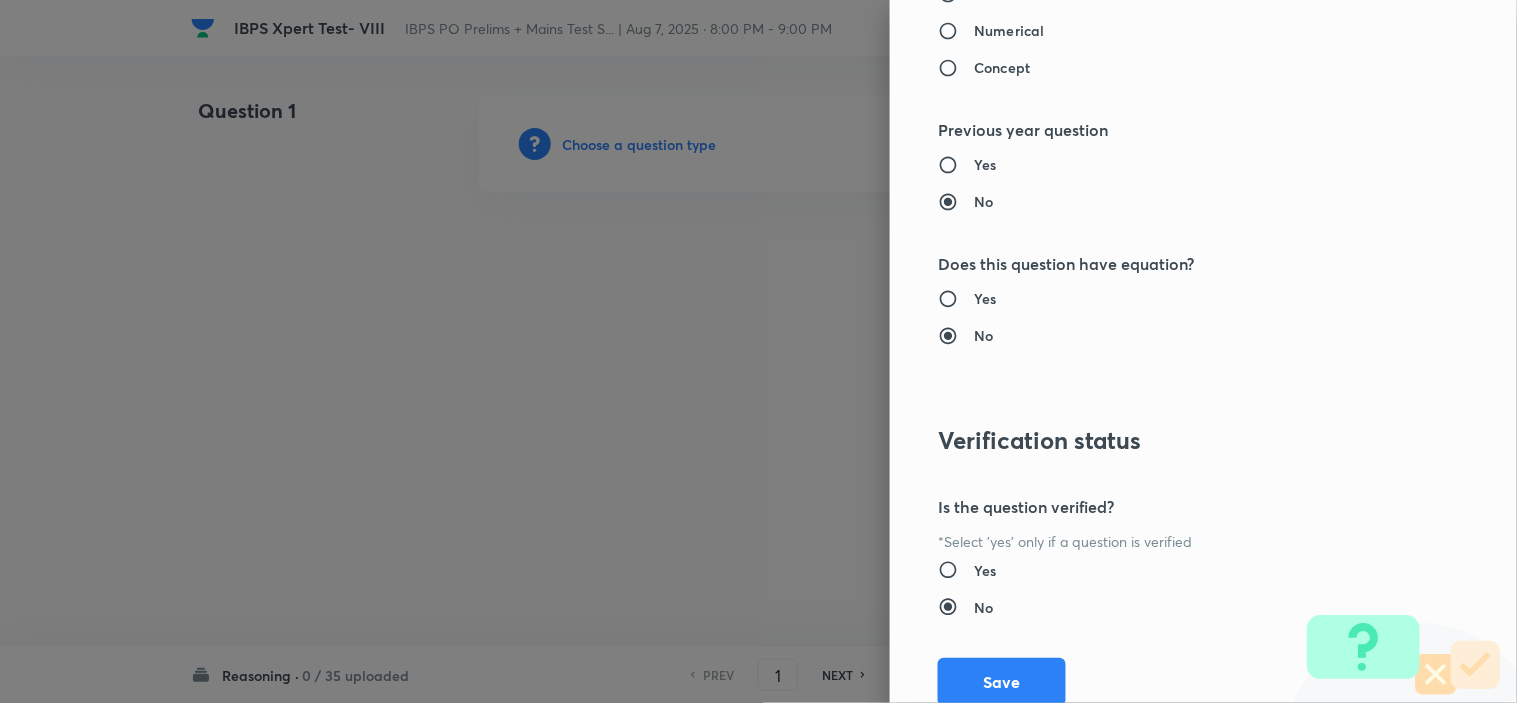 scroll, scrollTop: 2023, scrollLeft: 0, axis: vertical 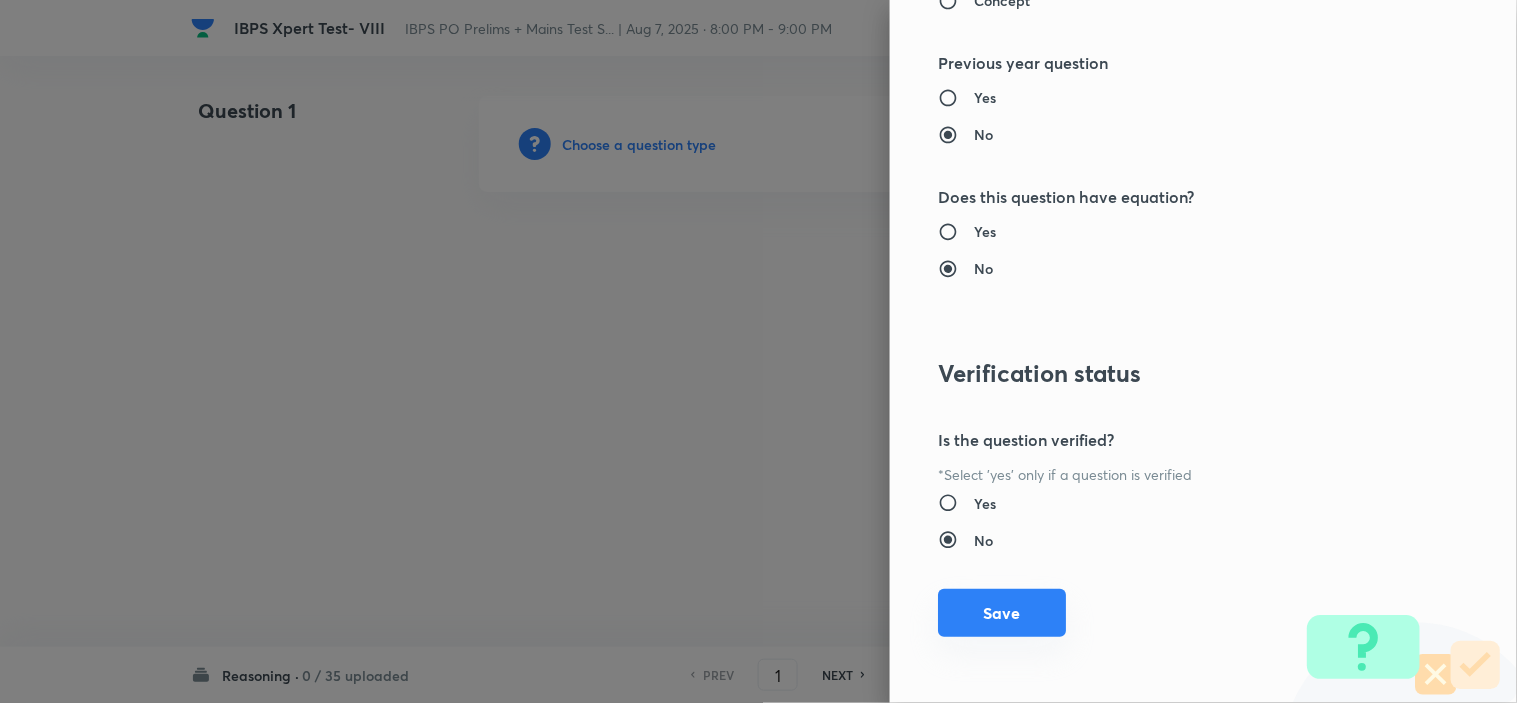 click on "Save" at bounding box center (1002, 613) 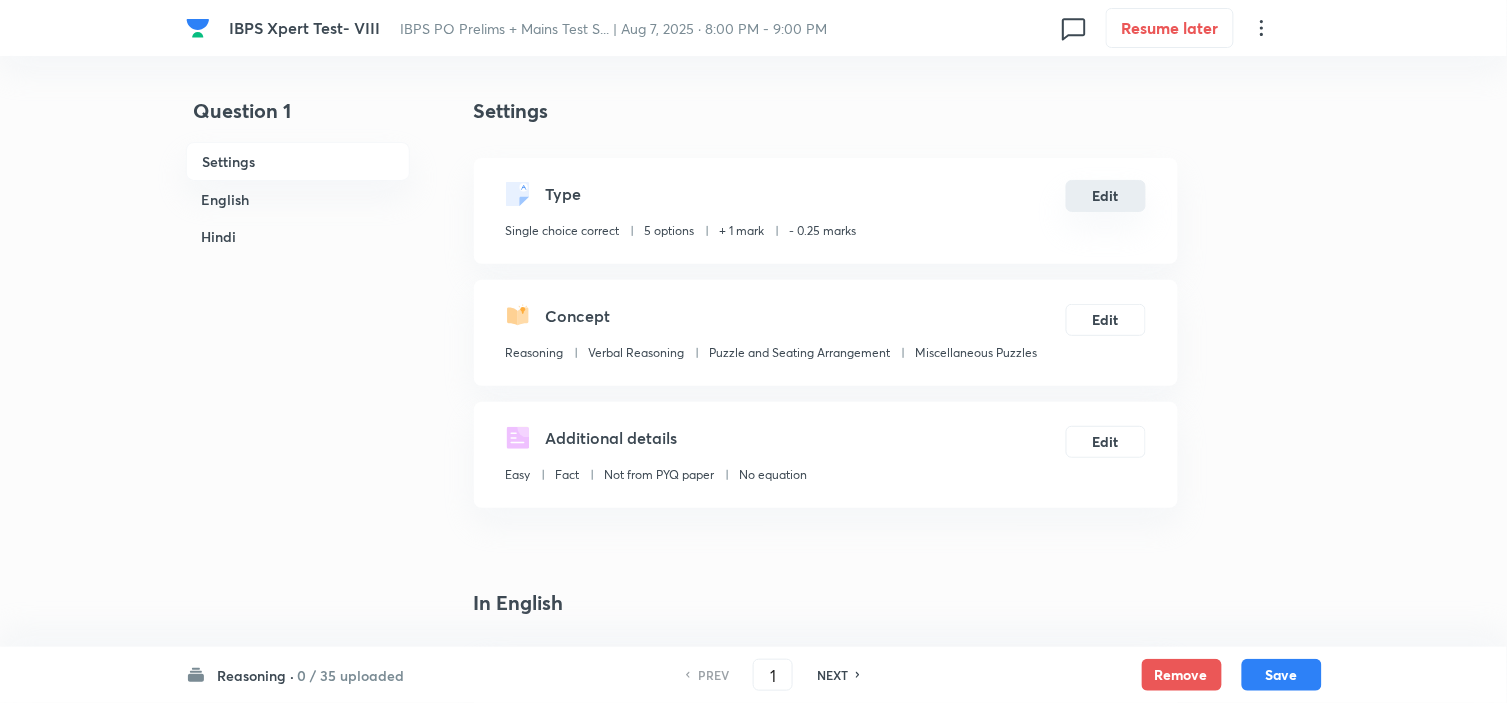 click on "Edit" at bounding box center [1106, 196] 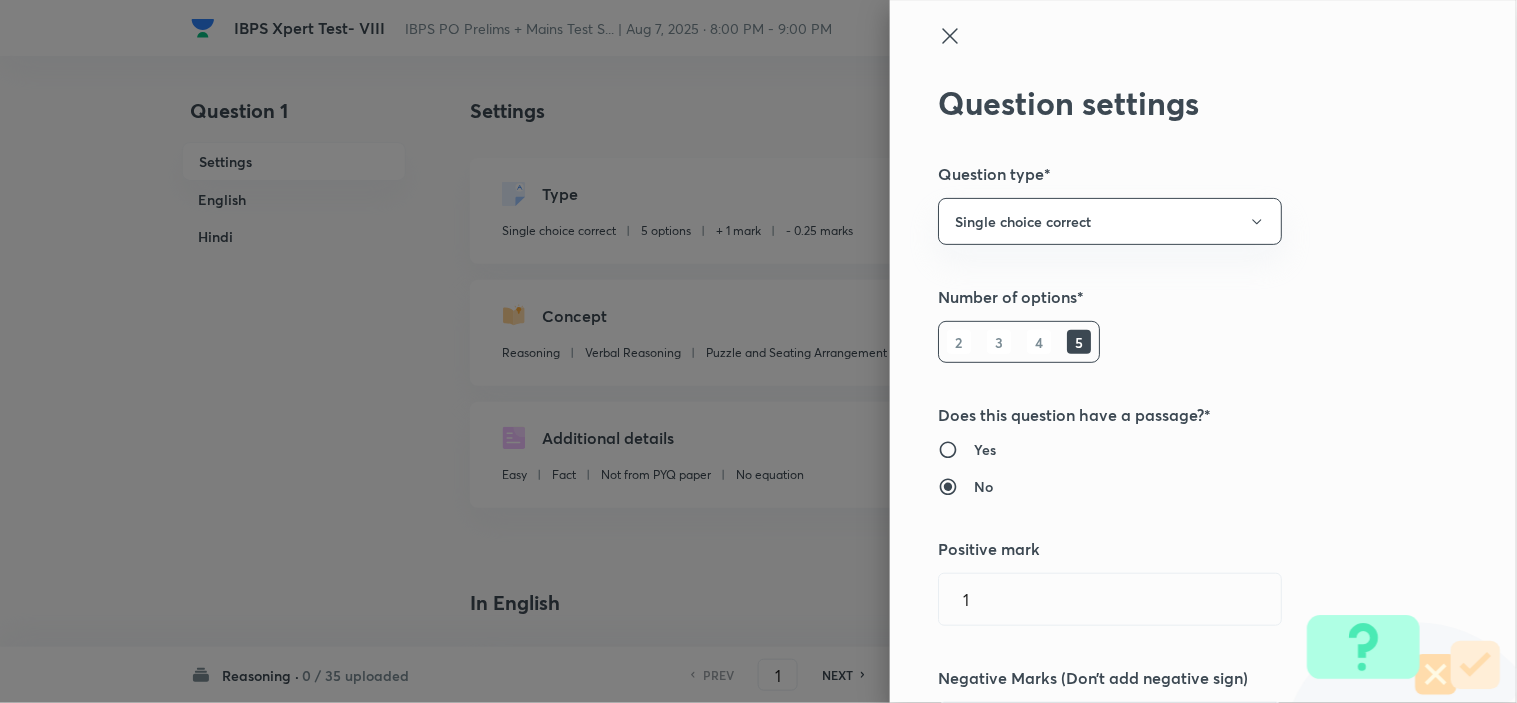 click on "Yes" at bounding box center [985, 449] 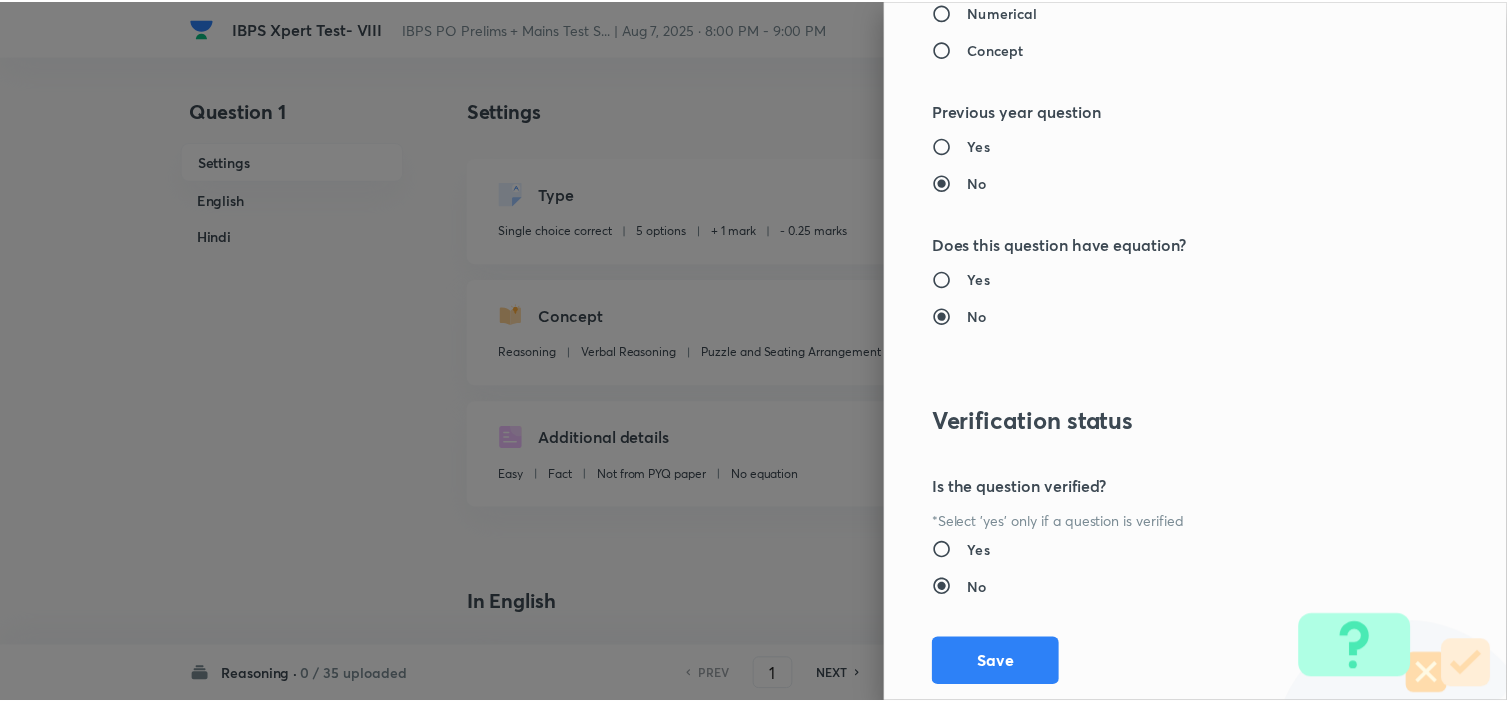 scroll, scrollTop: 2023, scrollLeft: 0, axis: vertical 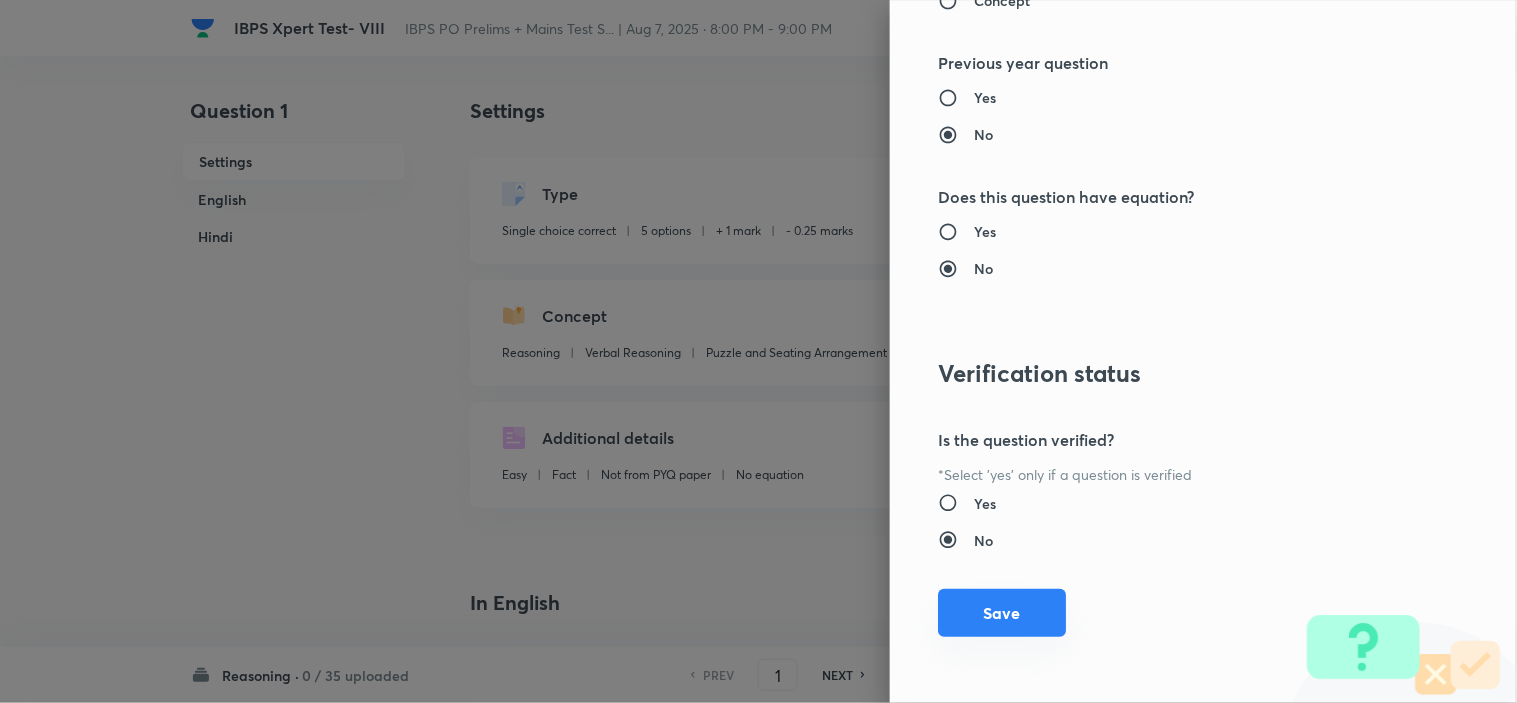 click on "Save" at bounding box center [1002, 613] 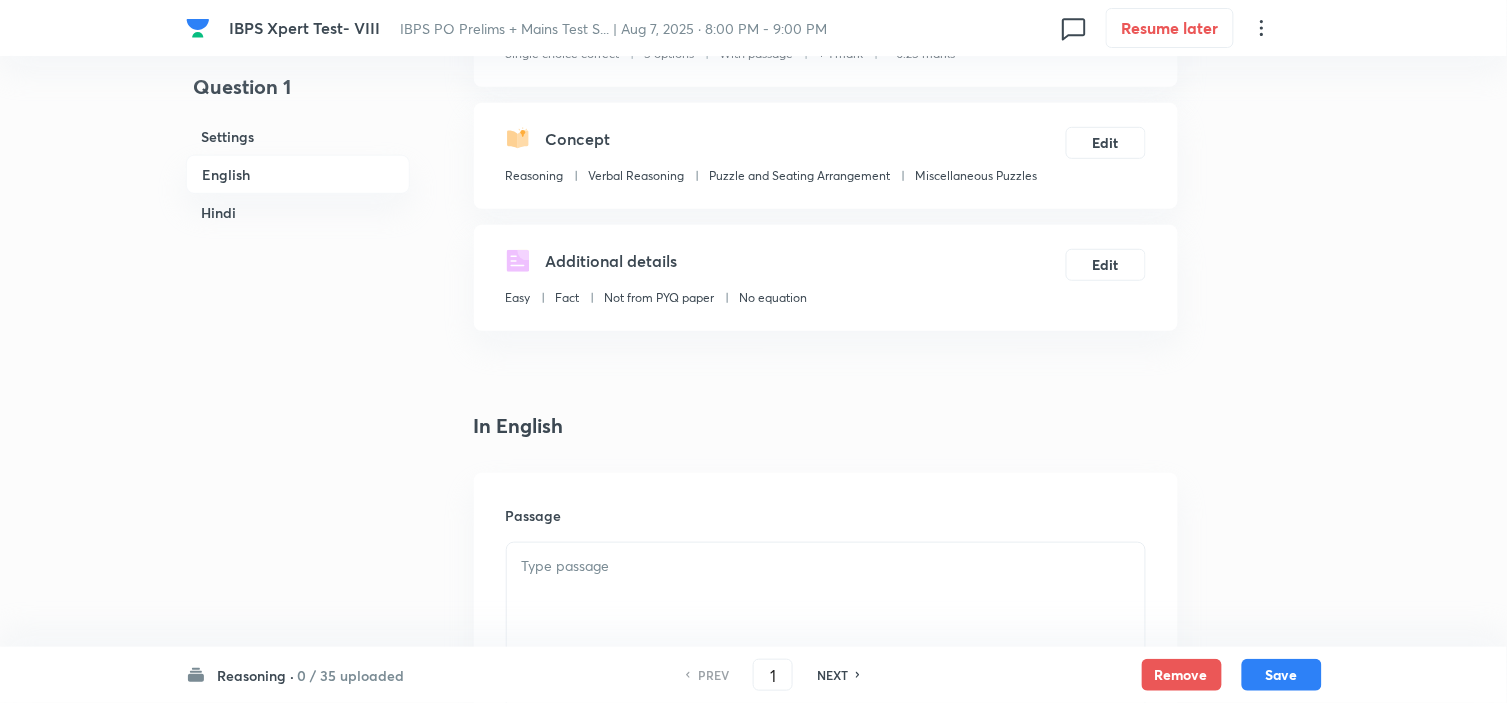scroll, scrollTop: 666, scrollLeft: 0, axis: vertical 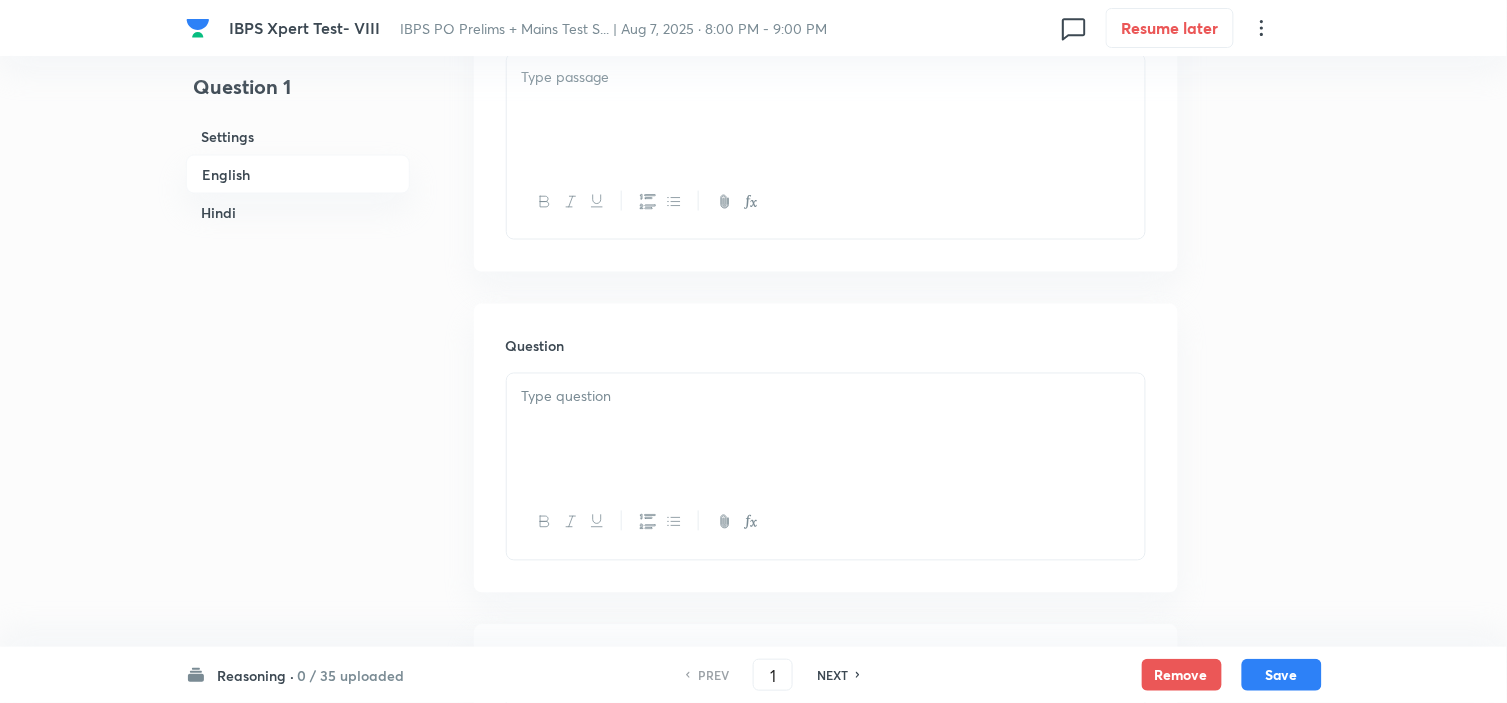 click at bounding box center (826, 110) 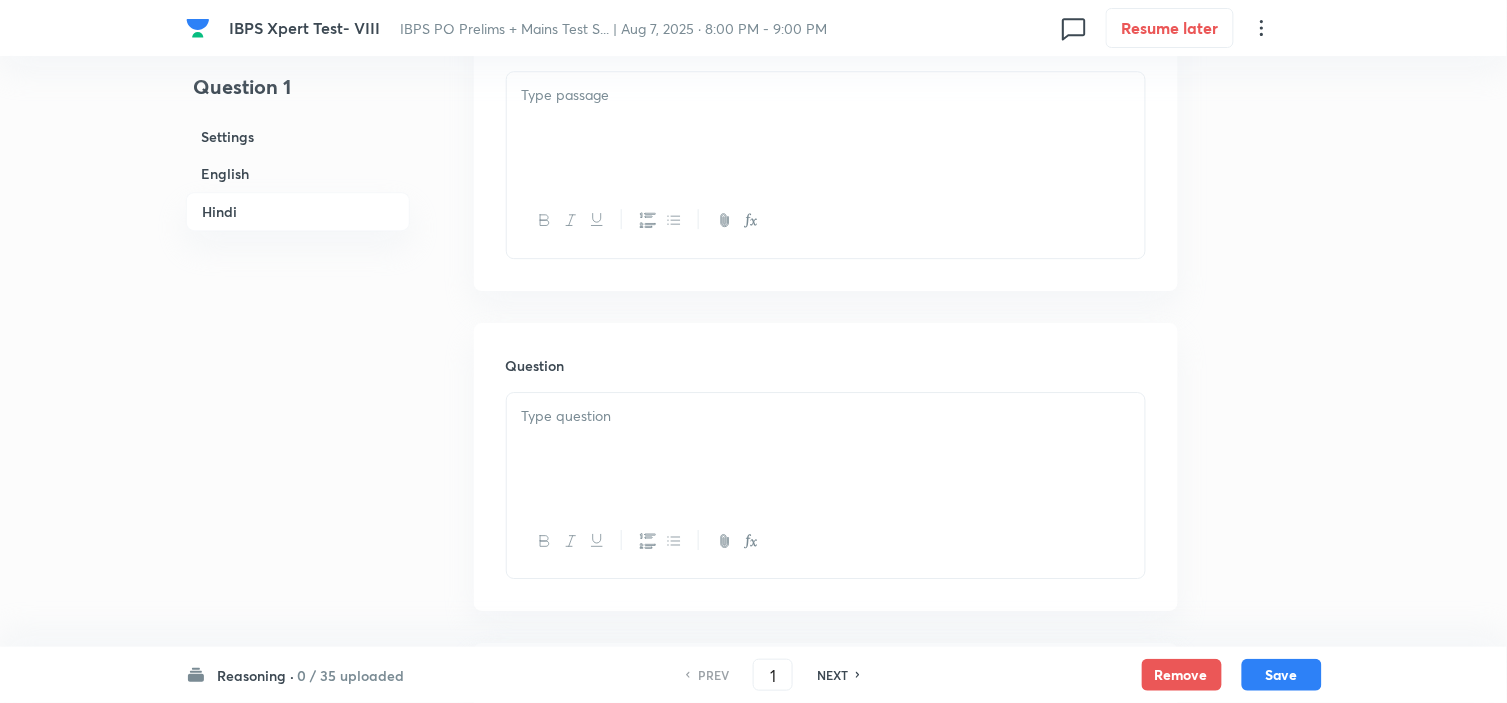 scroll, scrollTop: 3333, scrollLeft: 0, axis: vertical 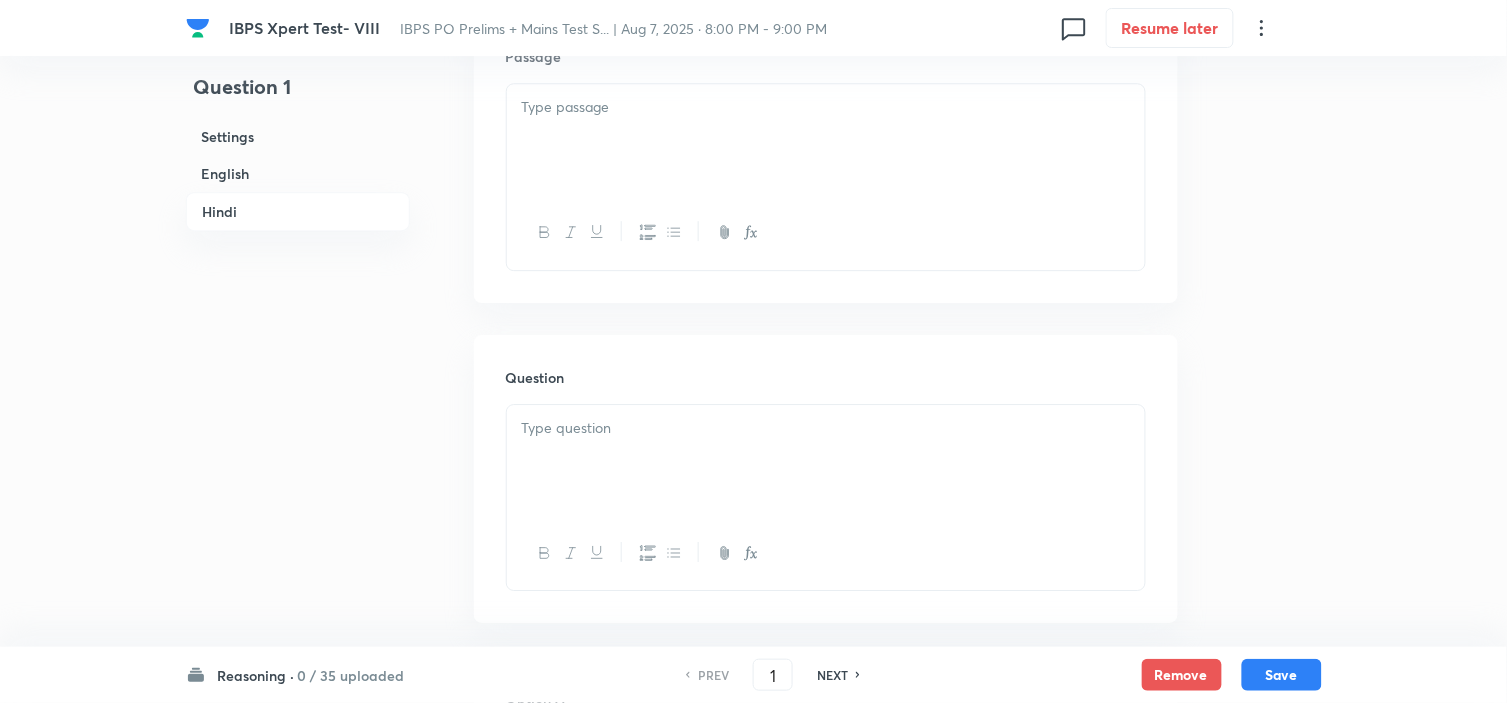 drag, startPoint x: 608, startPoint y: 112, endPoint x: 657, endPoint y: 180, distance: 83.81527 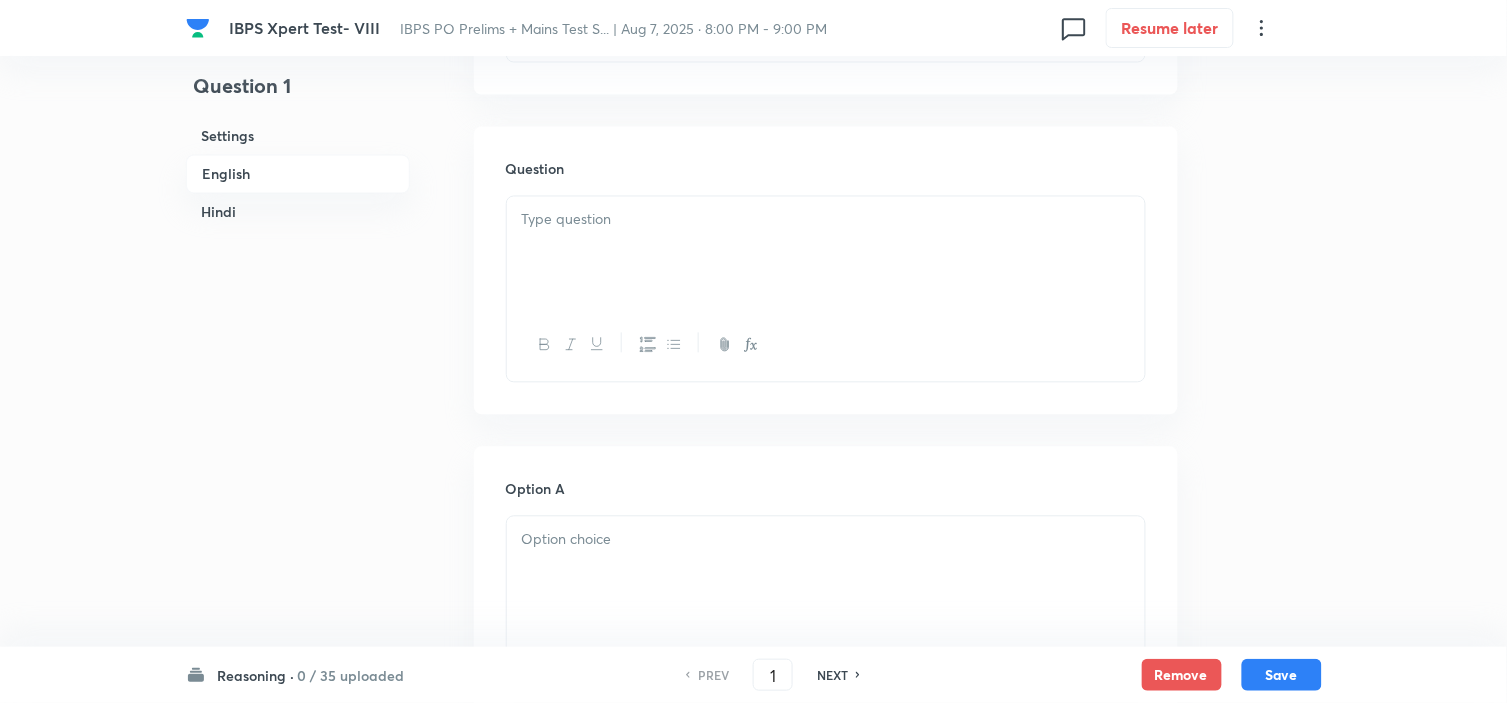 scroll, scrollTop: 777, scrollLeft: 0, axis: vertical 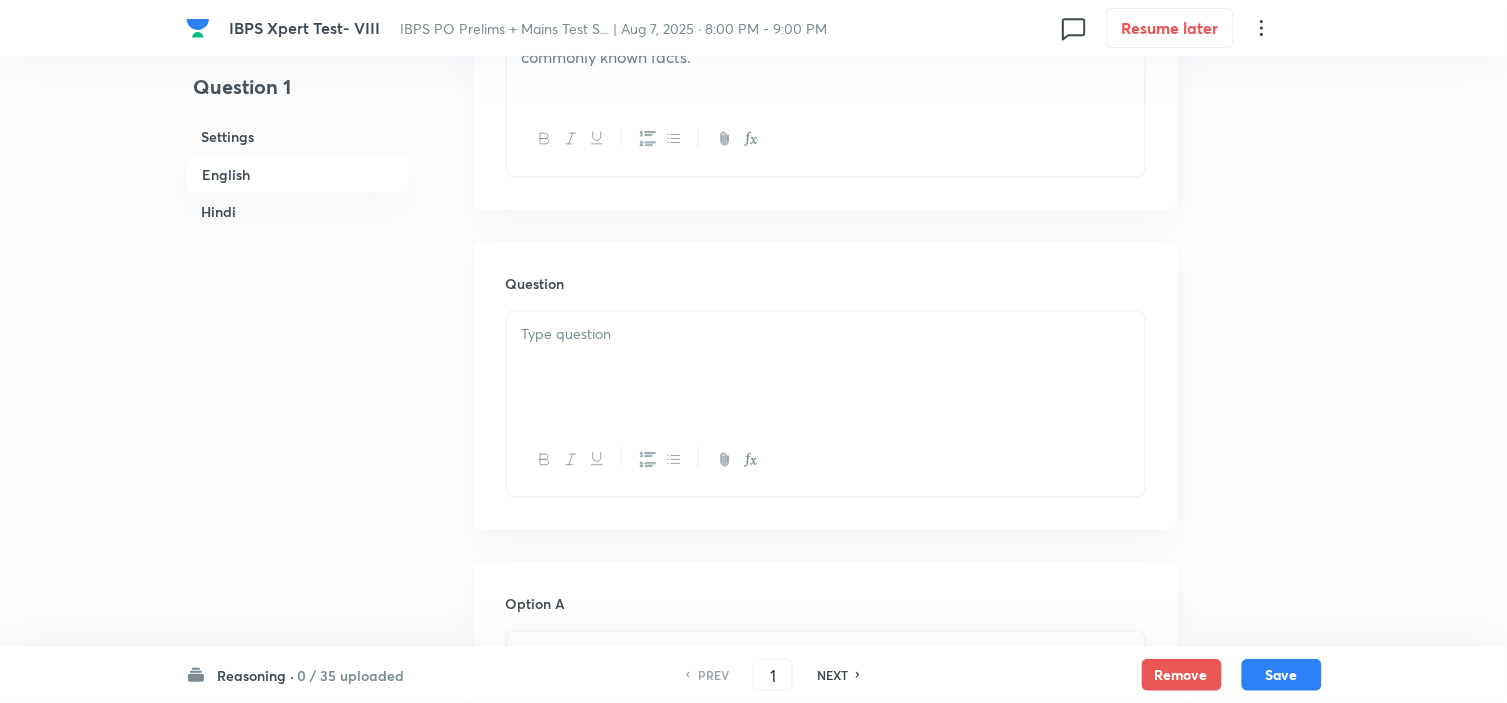 click at bounding box center [826, 368] 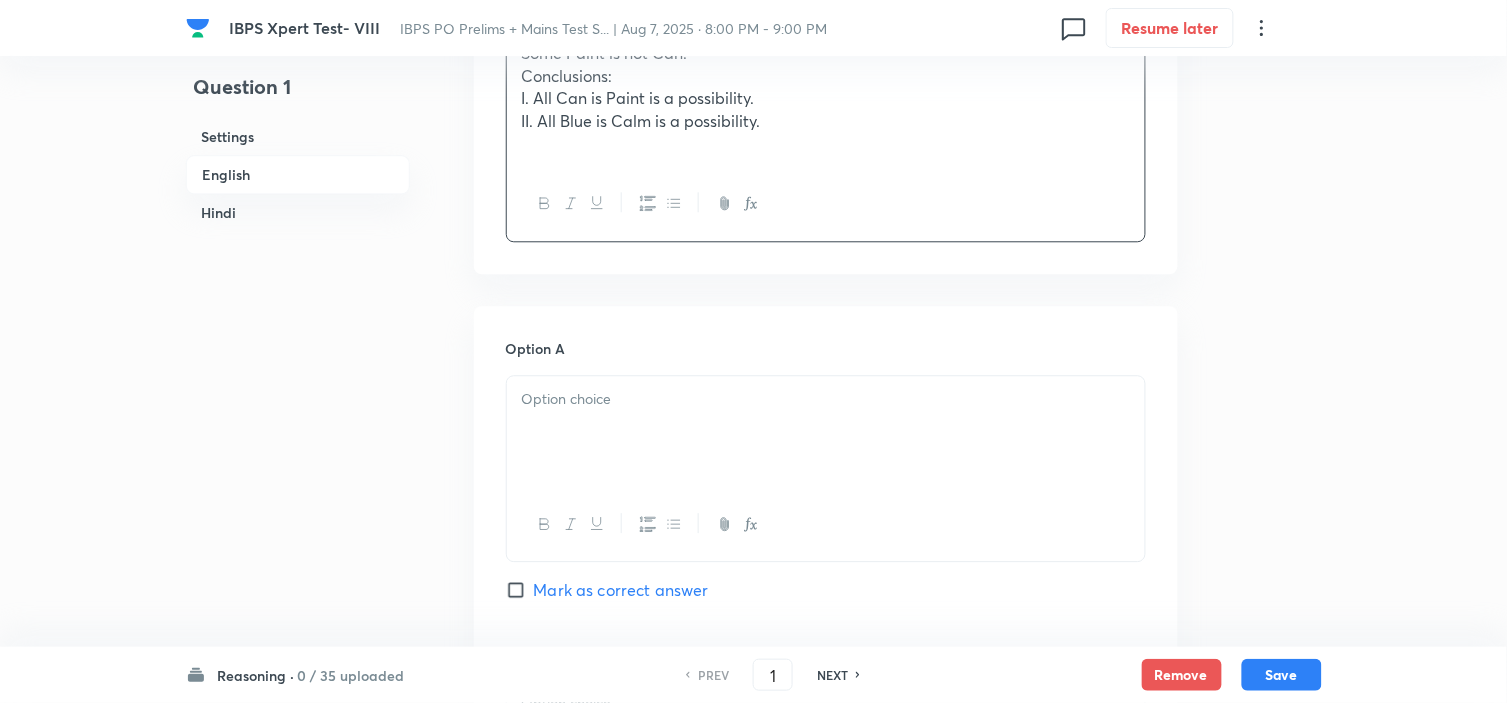 scroll, scrollTop: 1333, scrollLeft: 0, axis: vertical 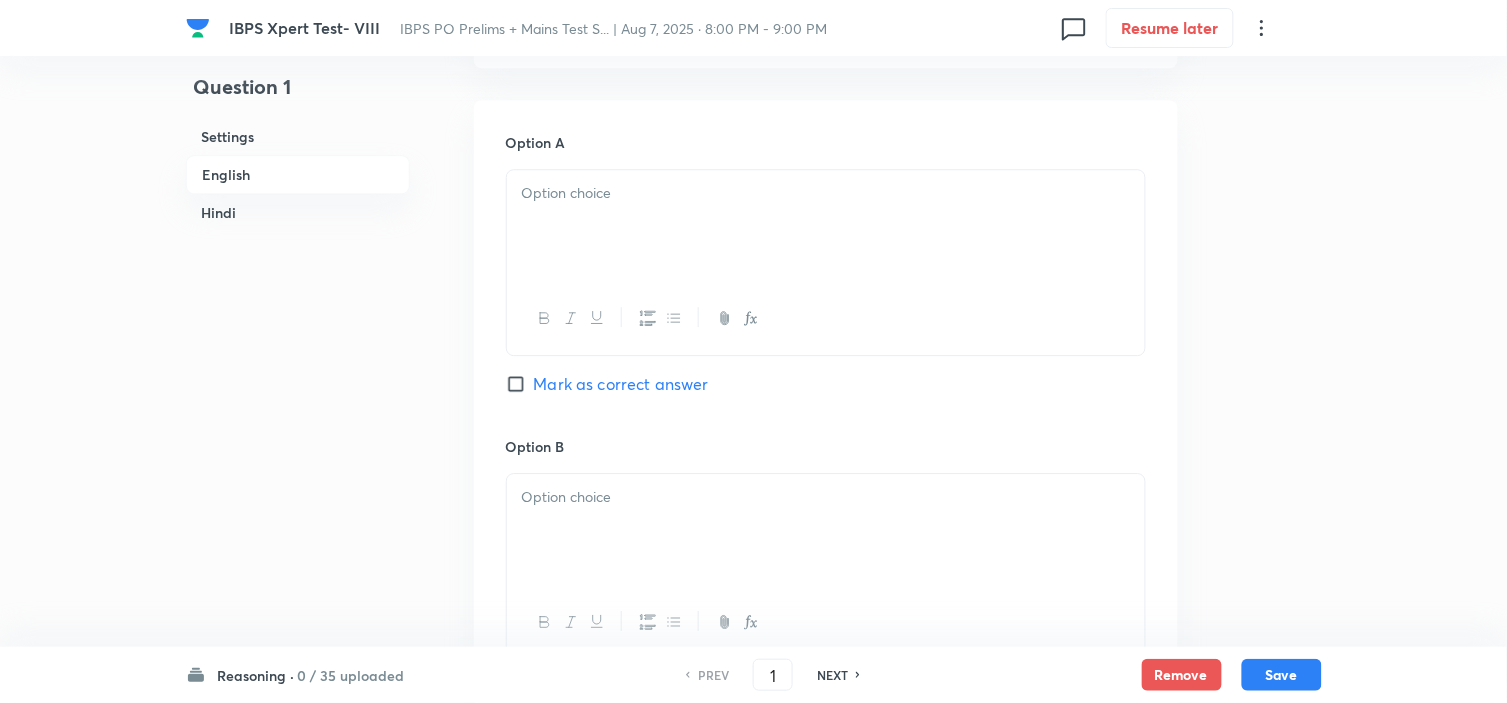 click at bounding box center [826, 226] 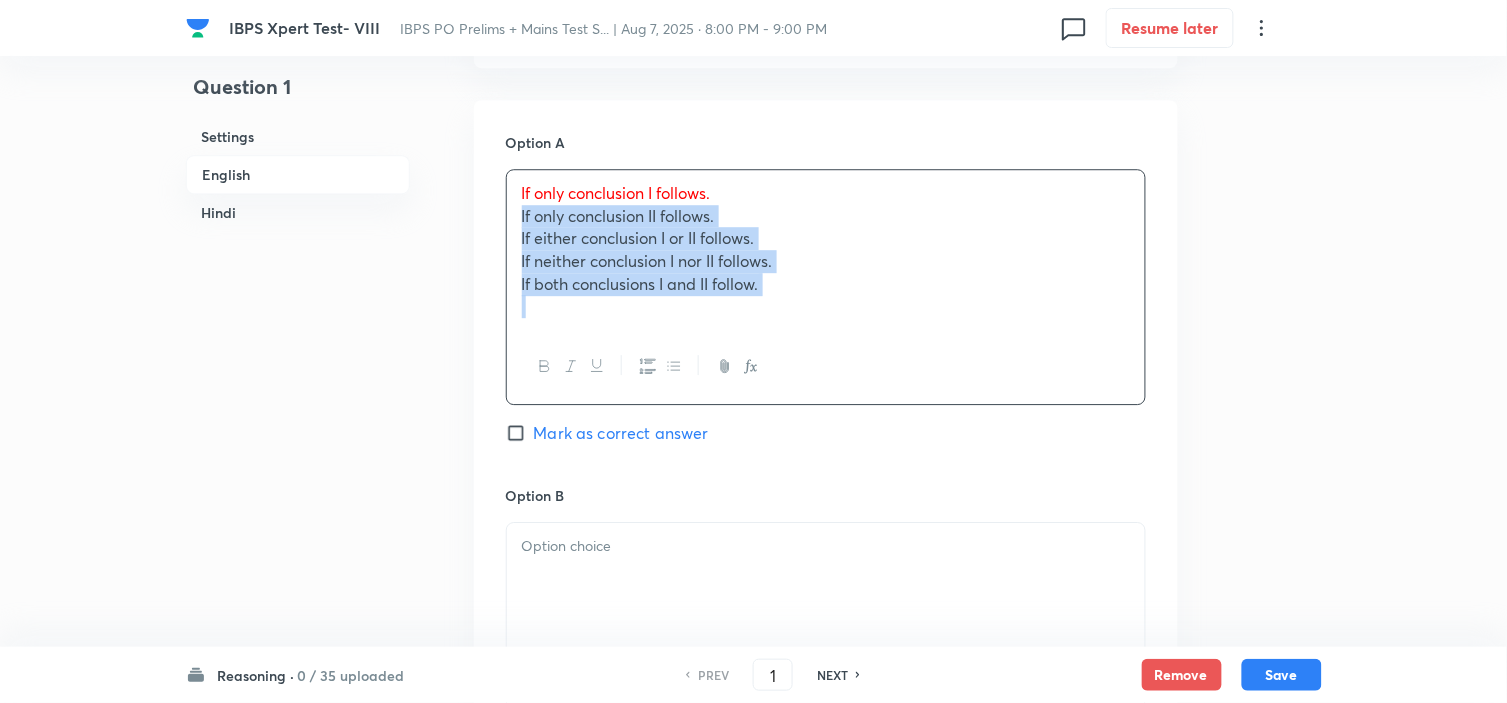 drag, startPoint x: 718, startPoint y: 307, endPoint x: 738, endPoint y: 442, distance: 136.47343 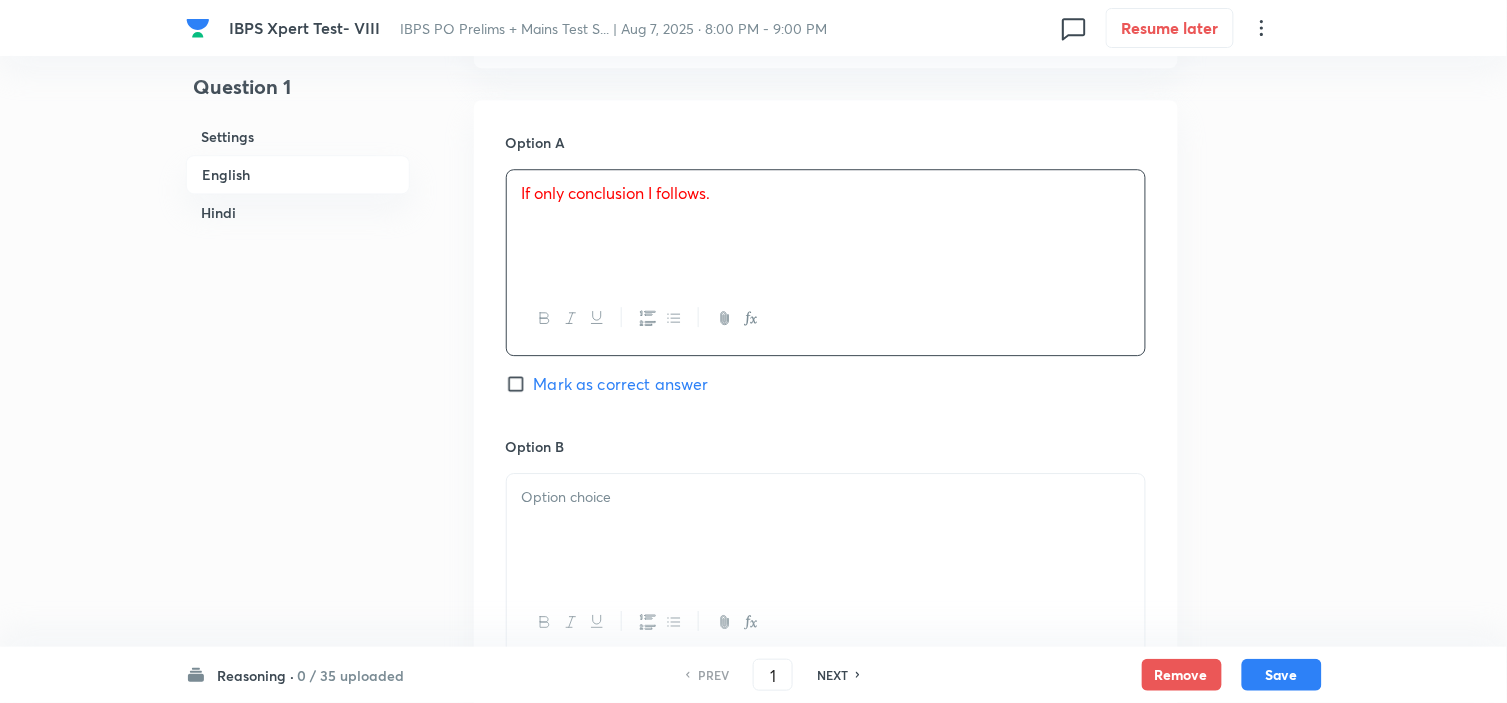 drag, startPoint x: 544, startPoint y: 386, endPoint x: 564, endPoint y: 565, distance: 180.11385 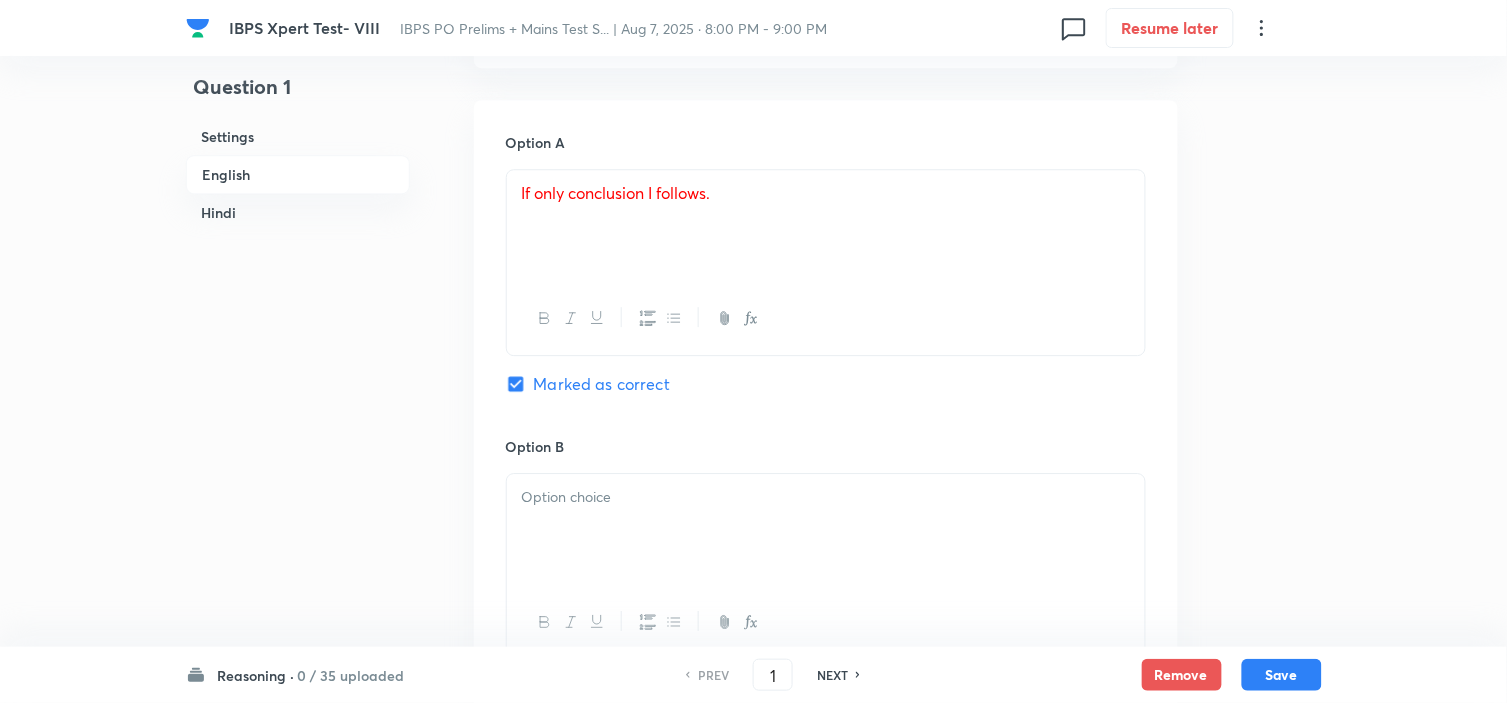 checkbox on "true" 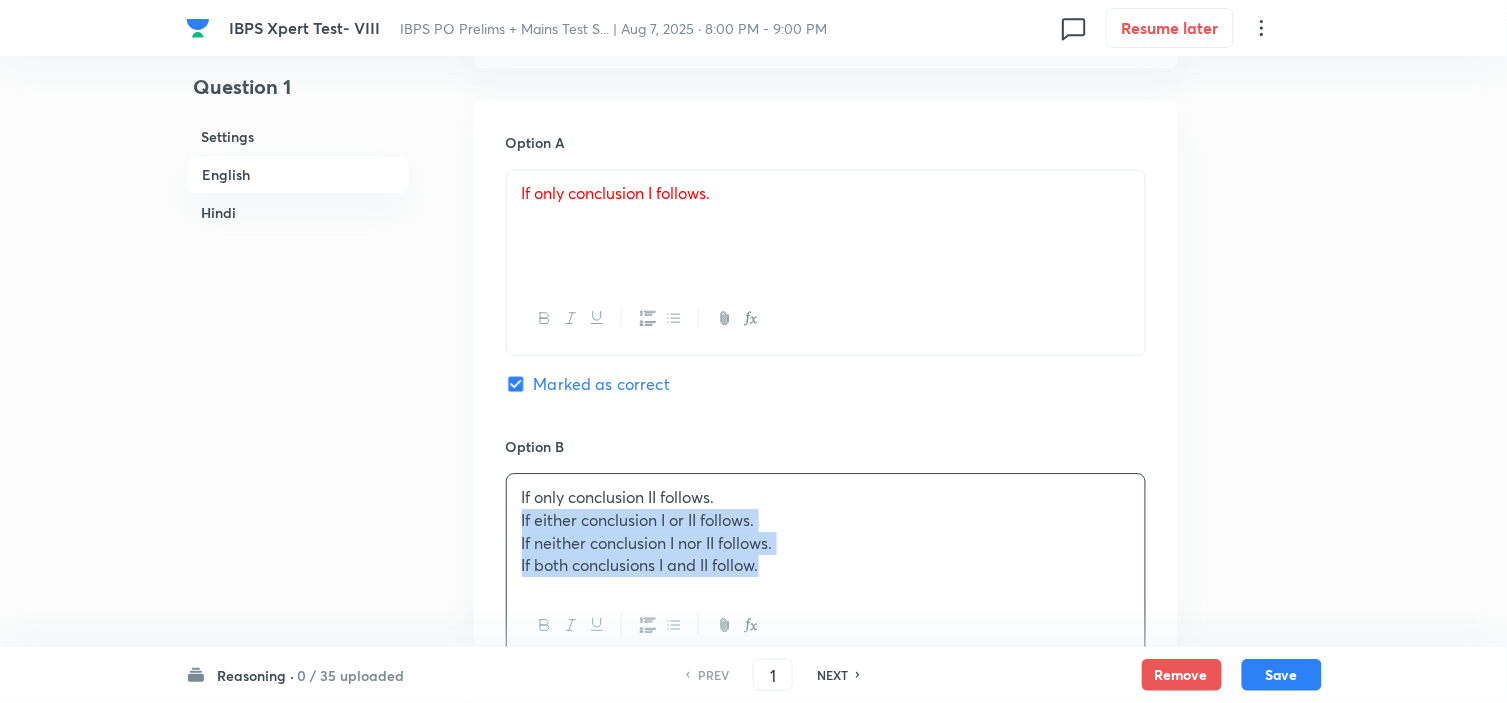 drag, startPoint x: 516, startPoint y: 521, endPoint x: 943, endPoint y: 604, distance: 434.99194 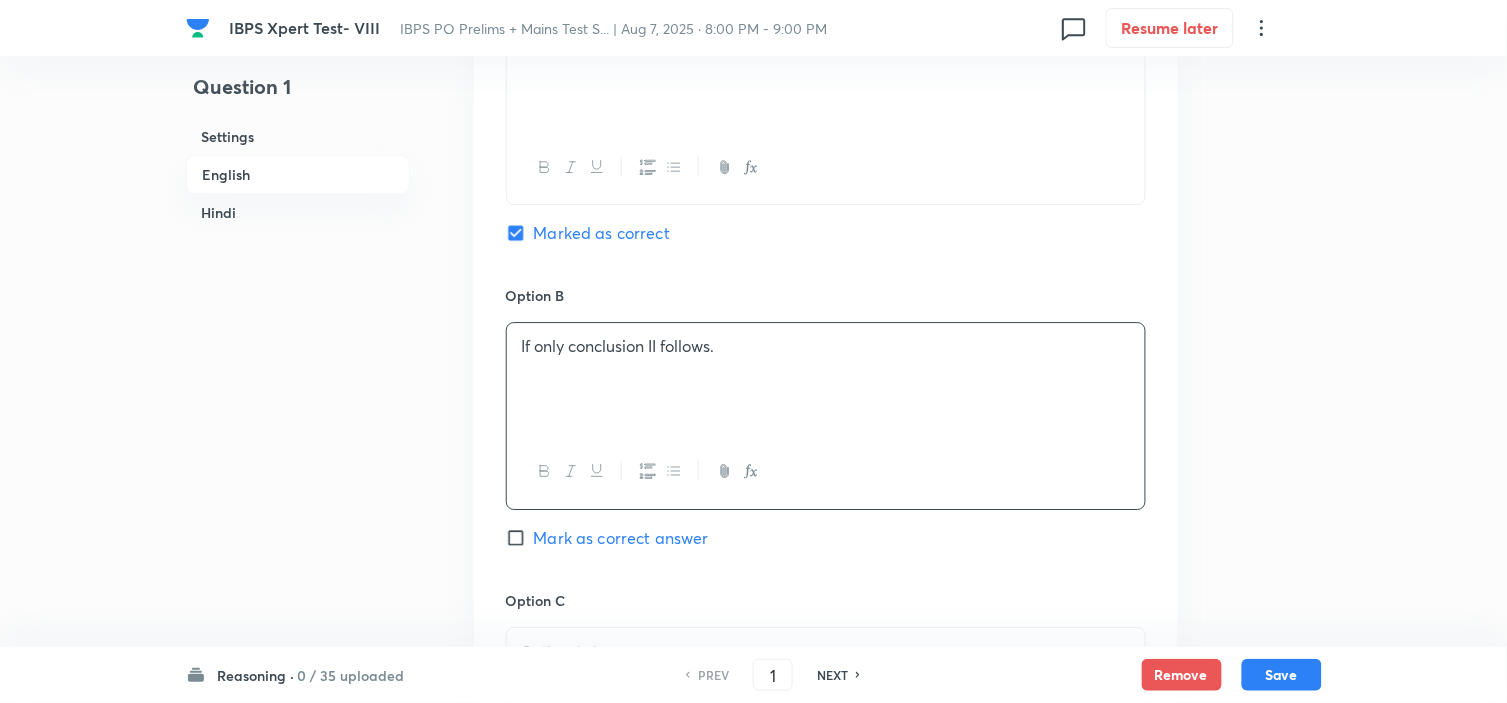 scroll, scrollTop: 1777, scrollLeft: 0, axis: vertical 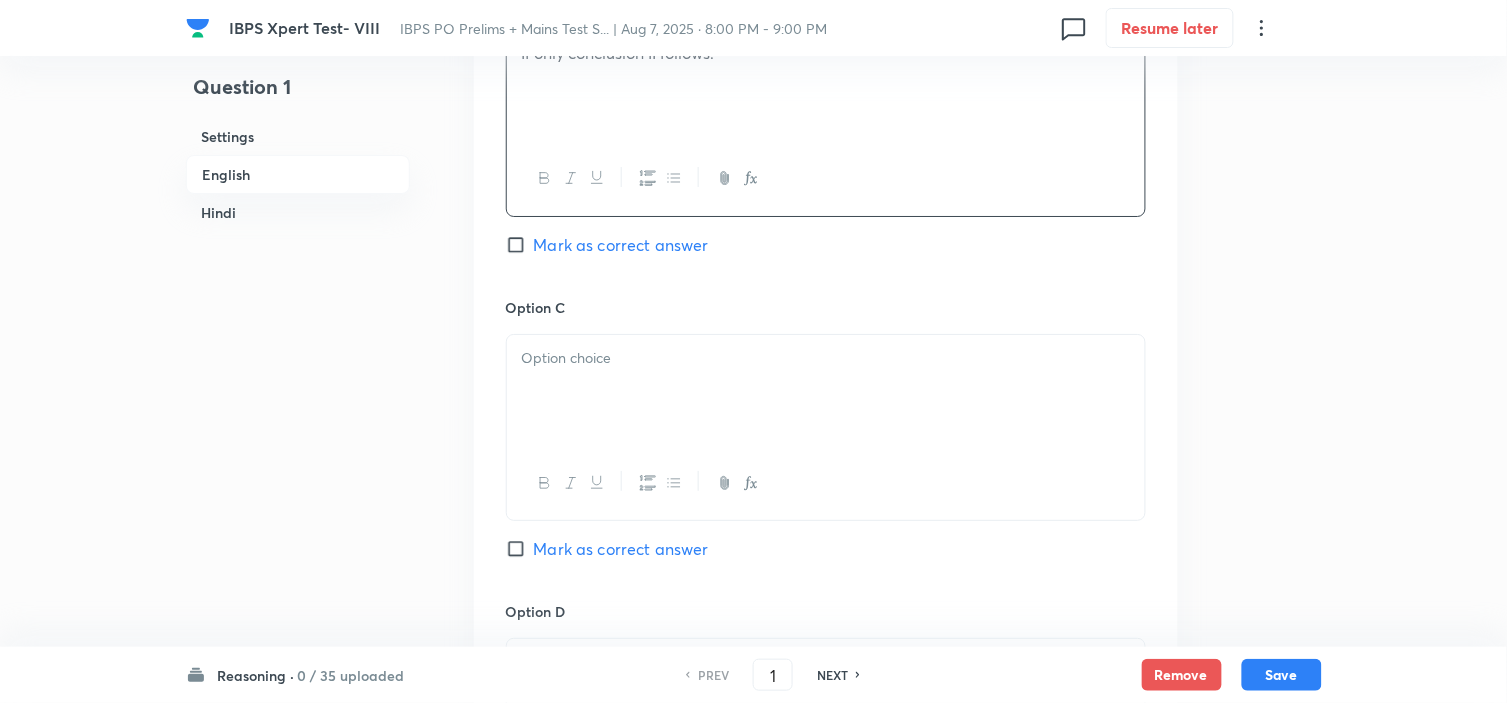 click at bounding box center (826, 391) 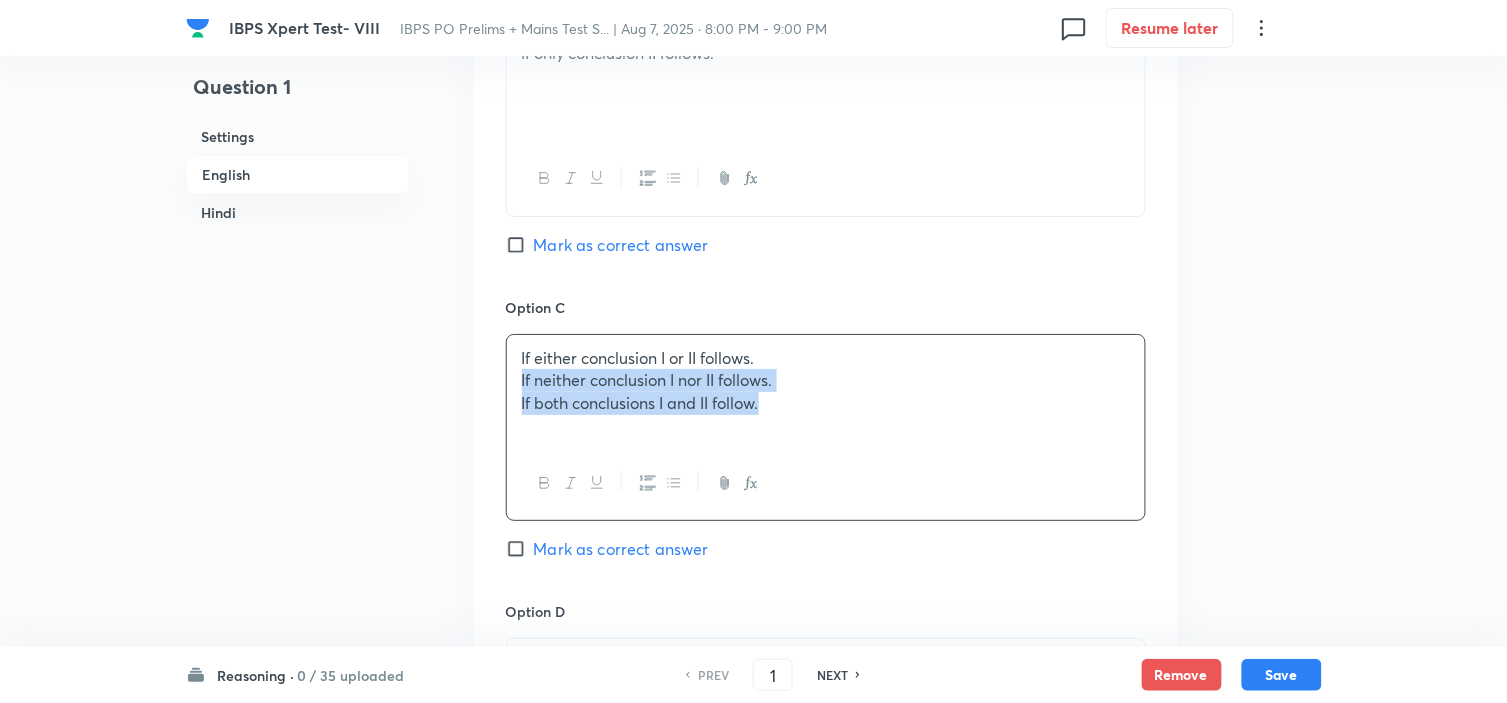 drag, startPoint x: 518, startPoint y: 381, endPoint x: 937, endPoint y: 488, distance: 432.44653 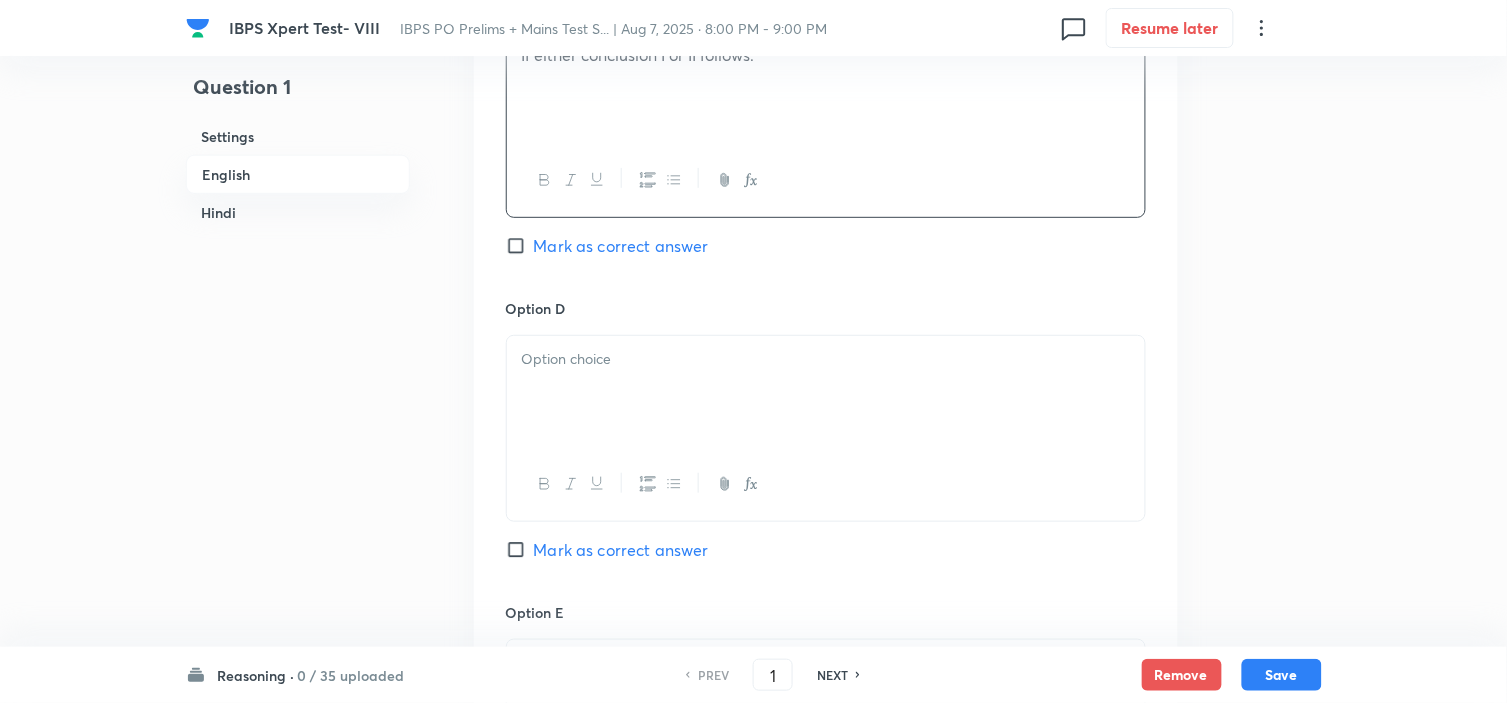 scroll, scrollTop: 2111, scrollLeft: 0, axis: vertical 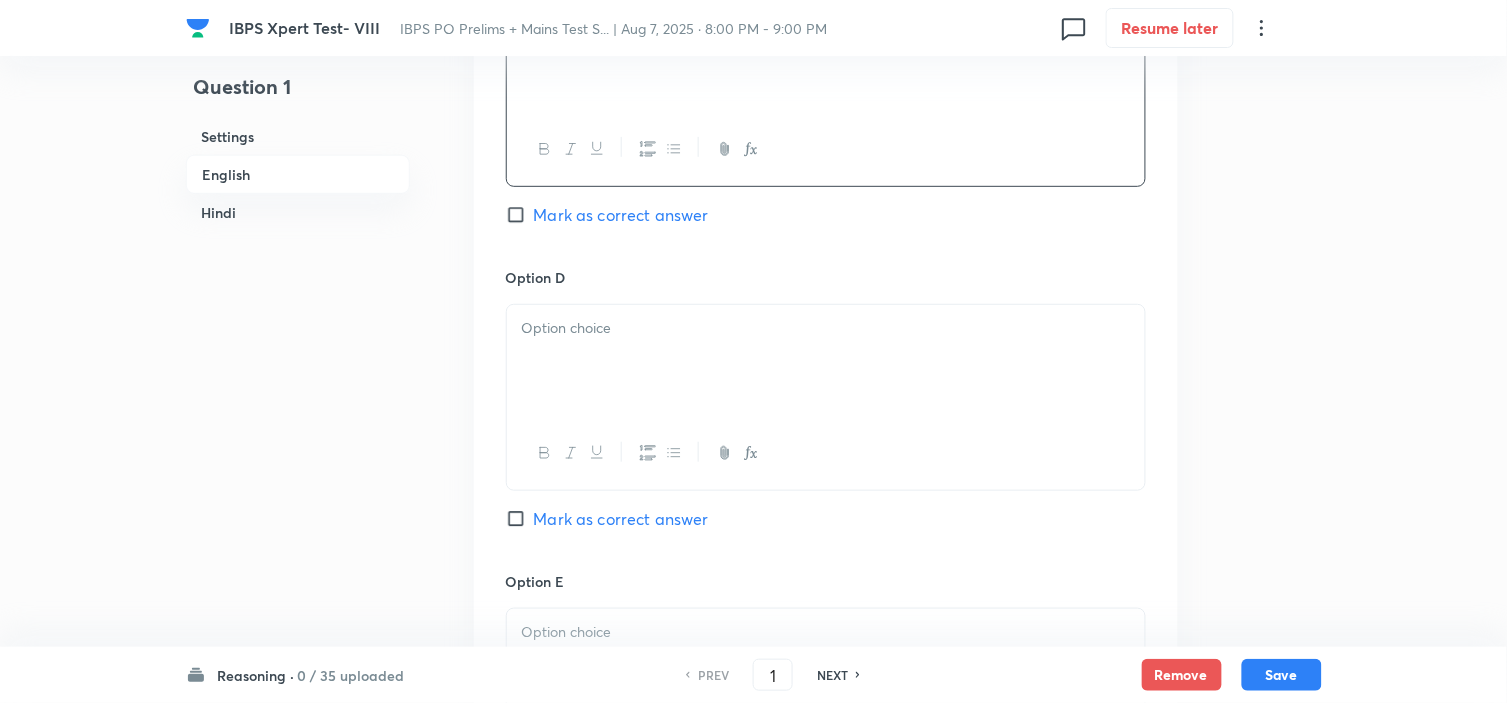 click at bounding box center (826, 361) 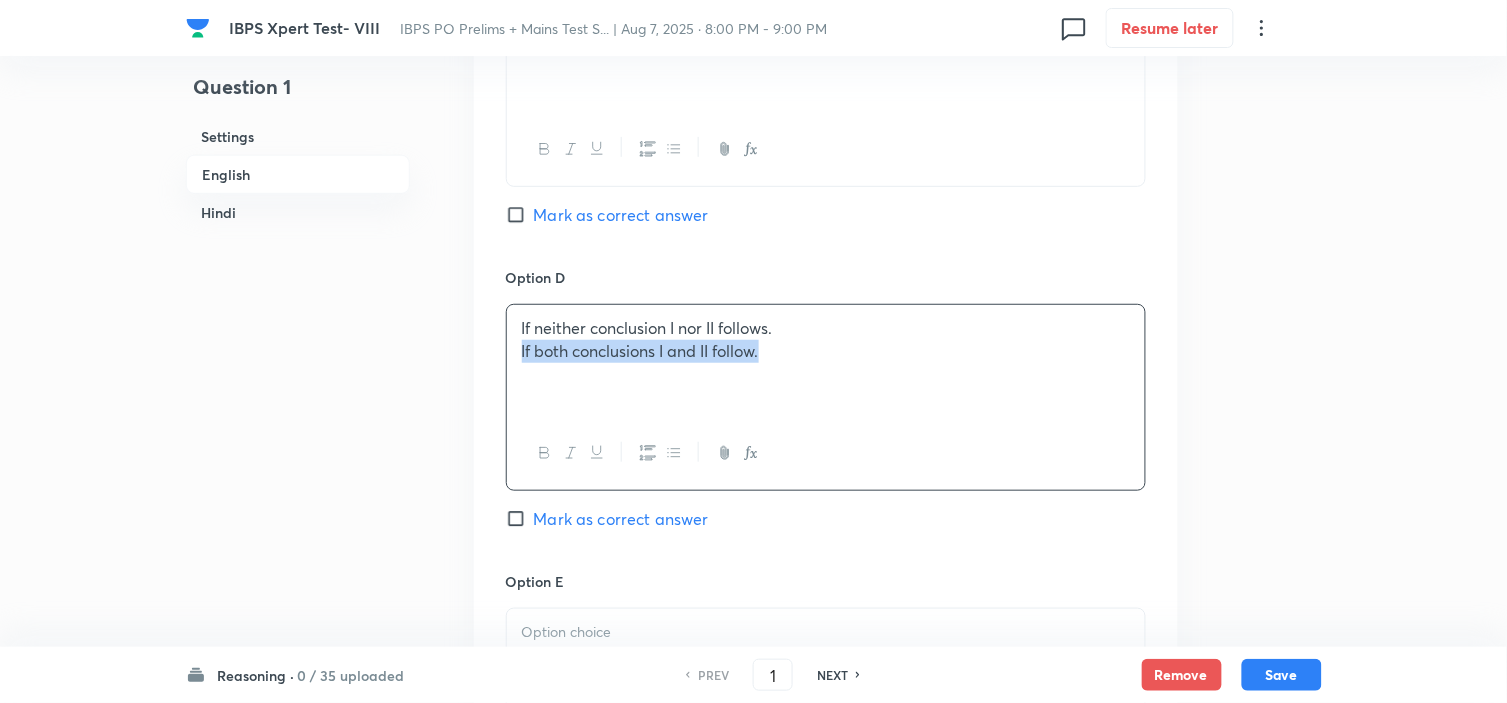 drag, startPoint x: 526, startPoint y: 365, endPoint x: 875, endPoint y: 426, distance: 354.29083 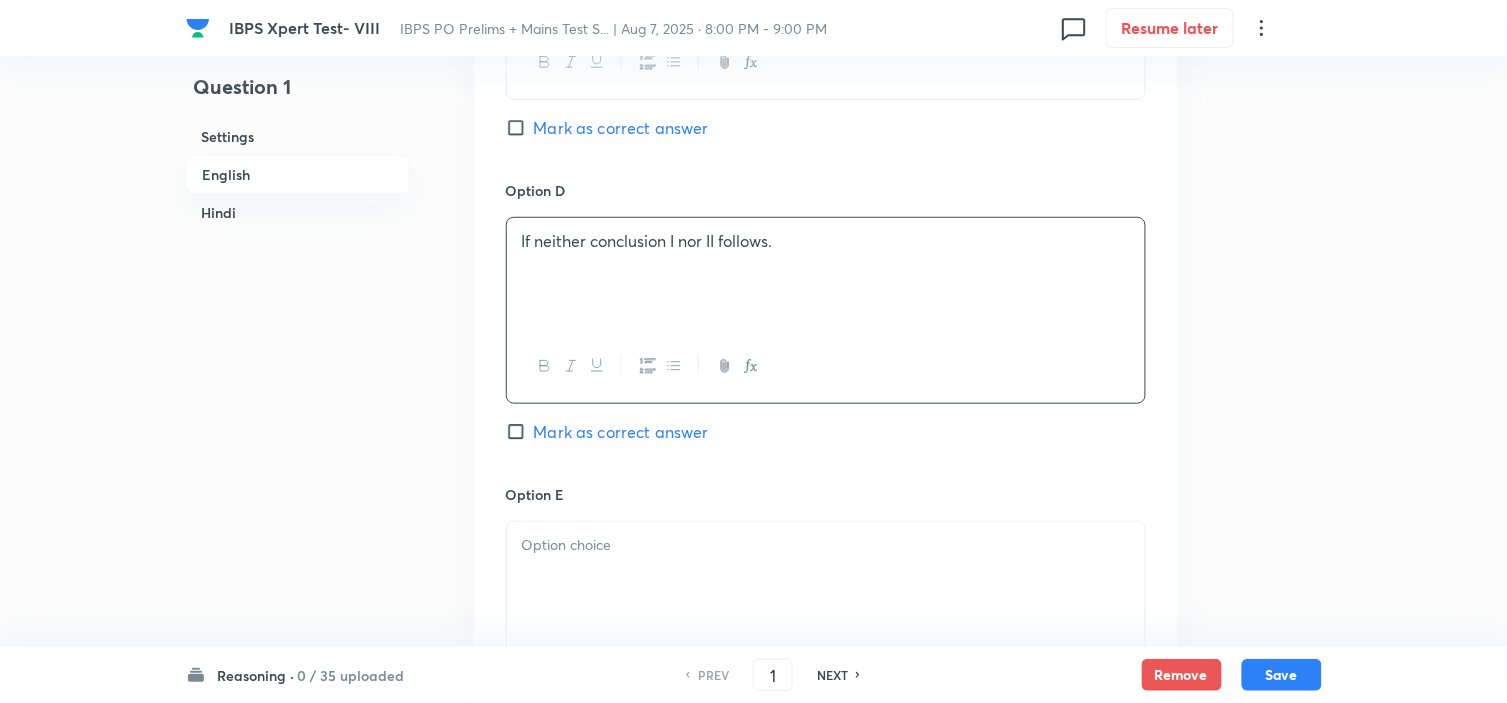 scroll, scrollTop: 2333, scrollLeft: 0, axis: vertical 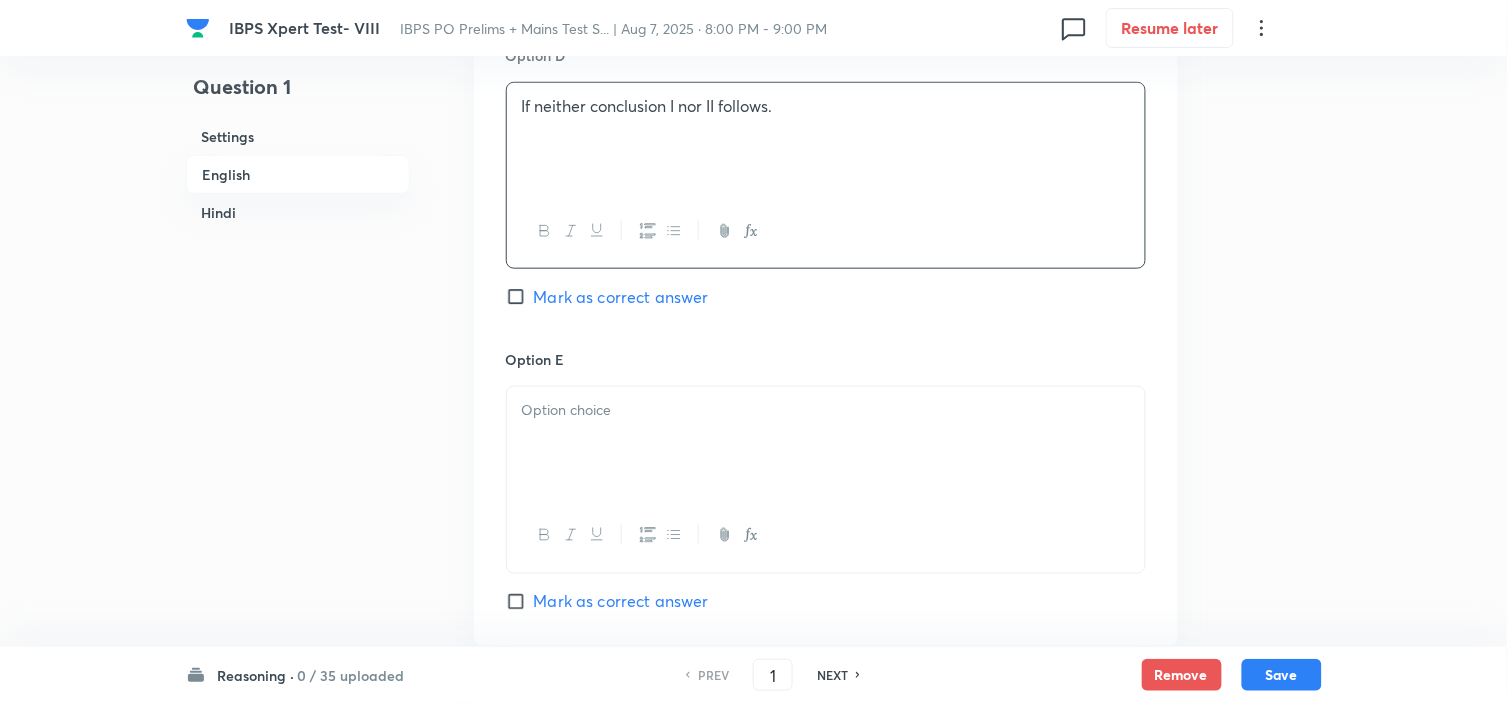 click at bounding box center [826, 443] 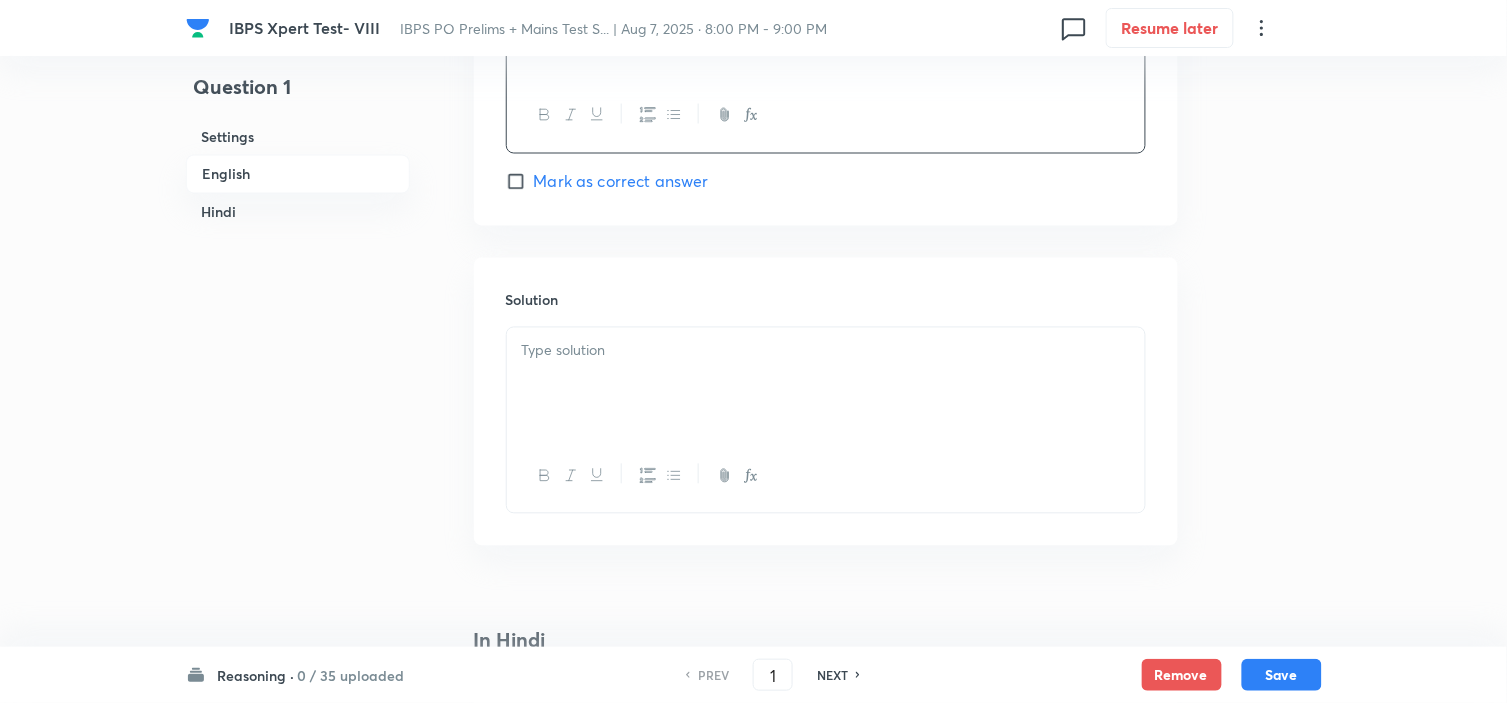 scroll, scrollTop: 2777, scrollLeft: 0, axis: vertical 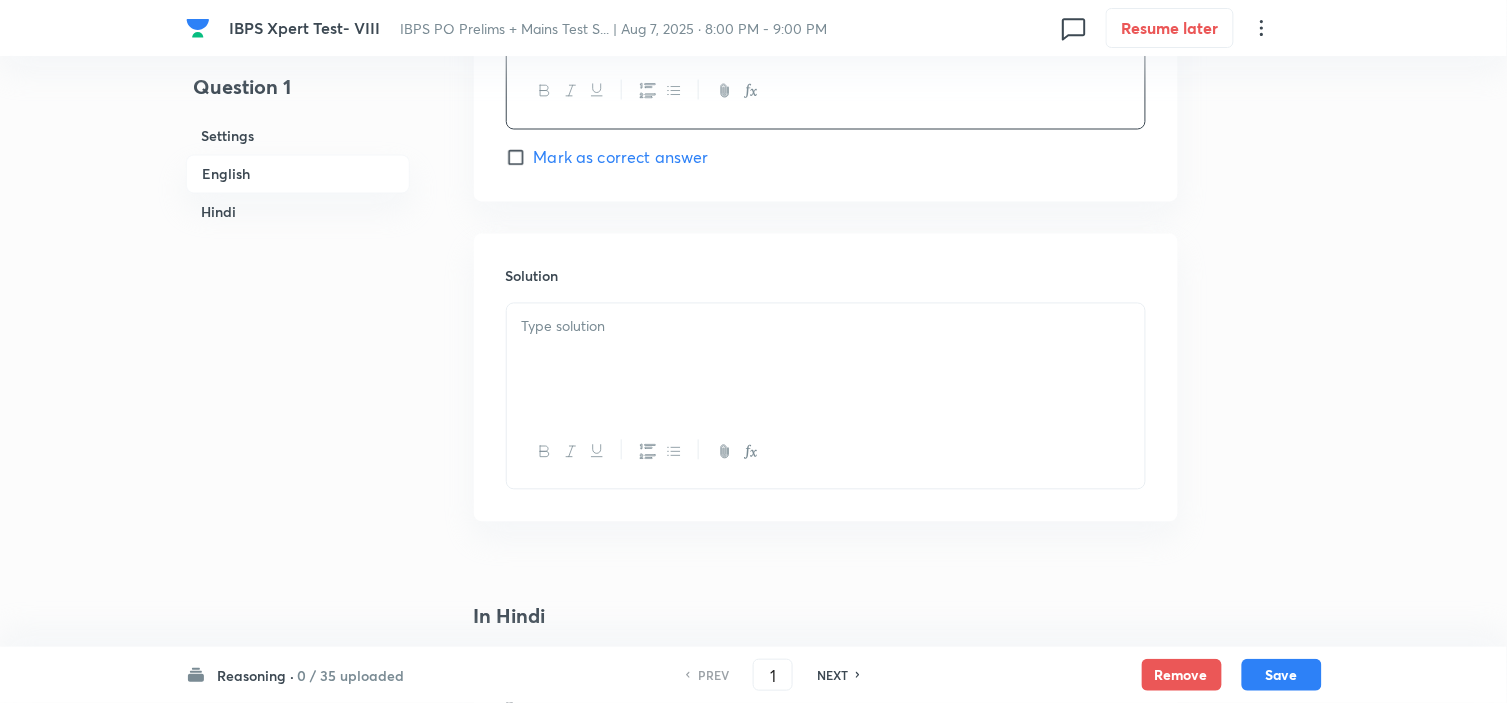 drag, startPoint x: 625, startPoint y: 342, endPoint x: 655, endPoint y: 341, distance: 30.016663 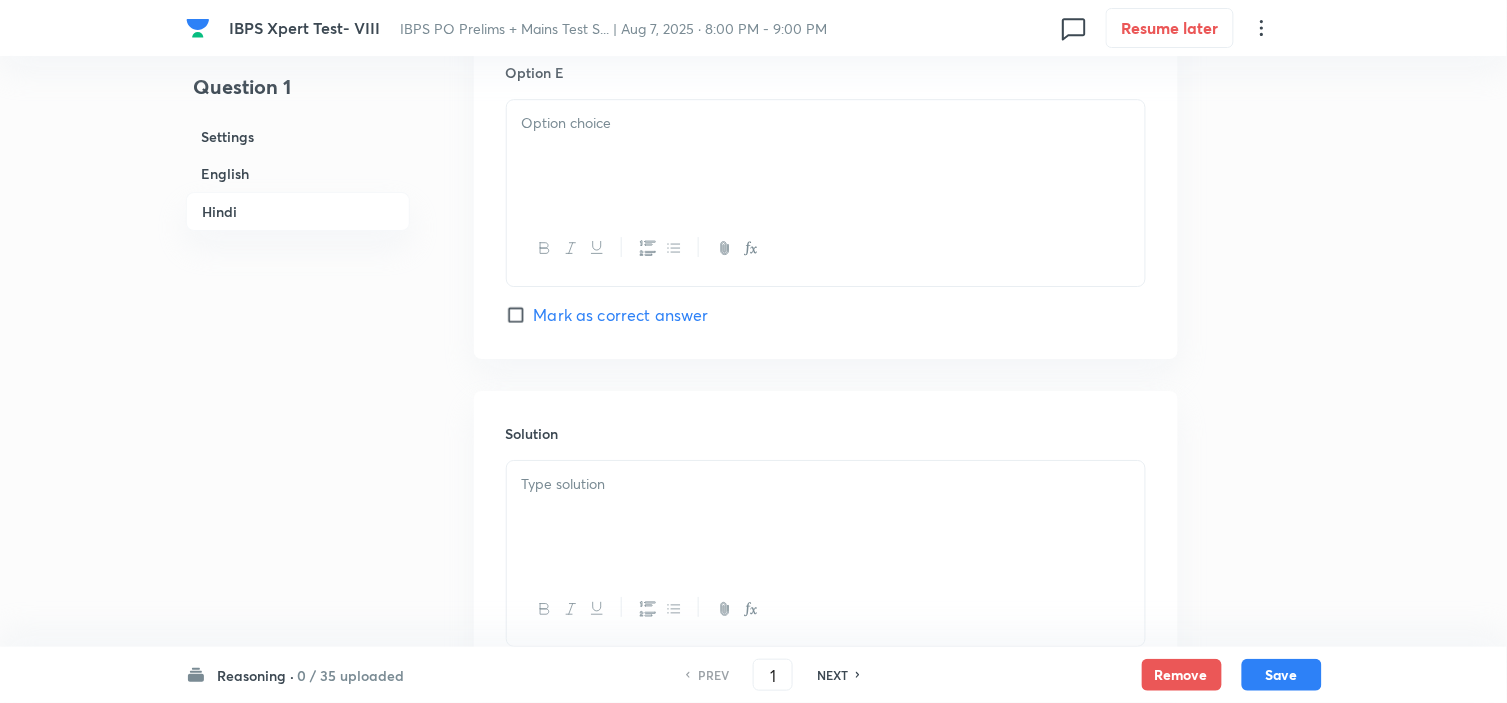 scroll, scrollTop: 5637, scrollLeft: 0, axis: vertical 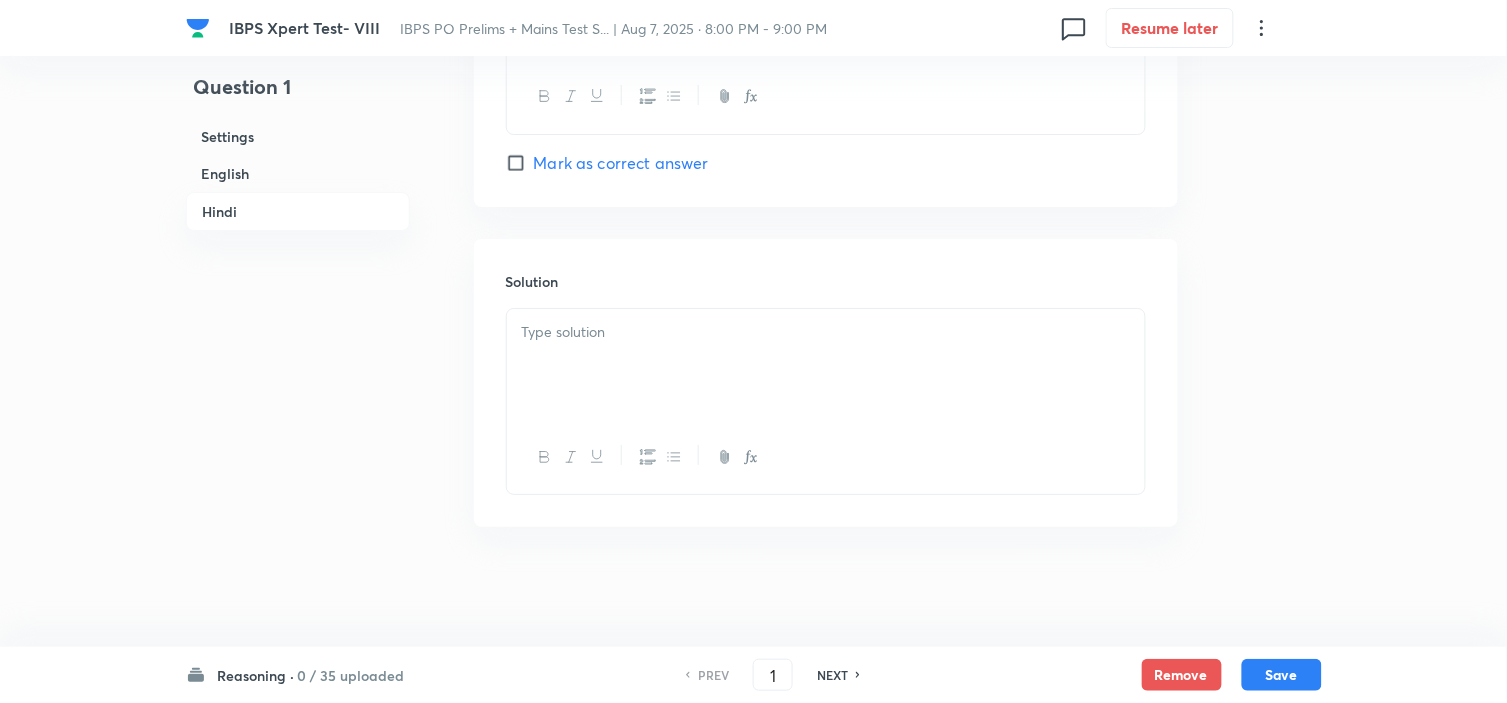 click at bounding box center [826, 365] 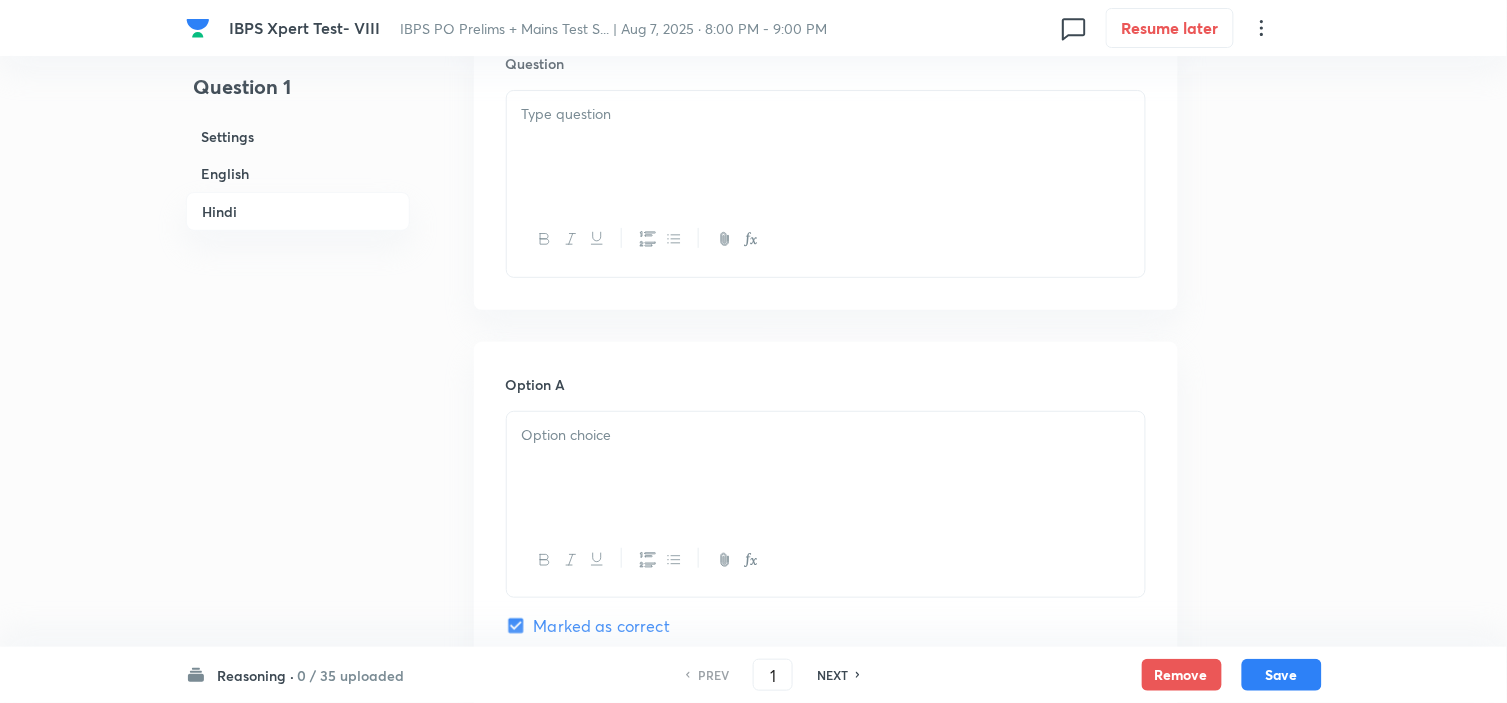 scroll, scrollTop: 3705, scrollLeft: 0, axis: vertical 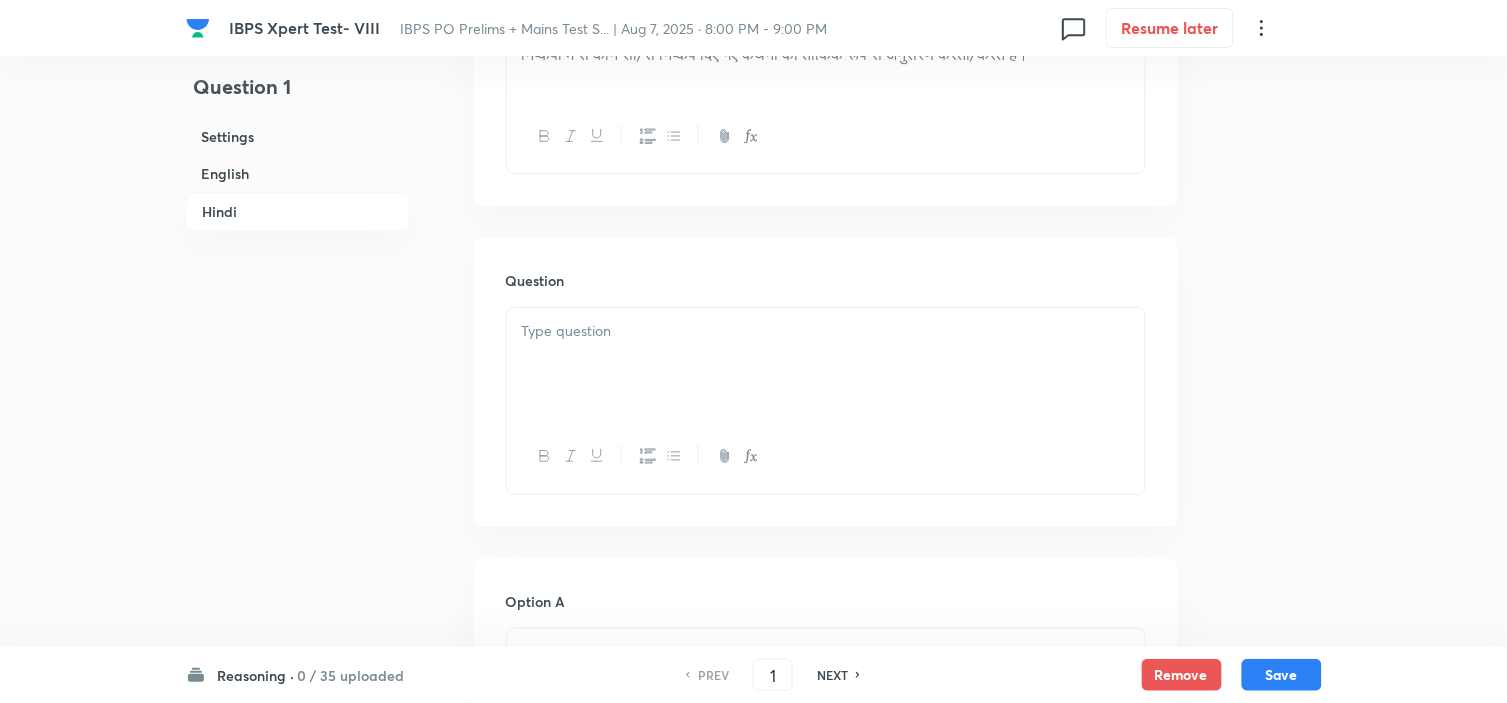 click at bounding box center [826, 364] 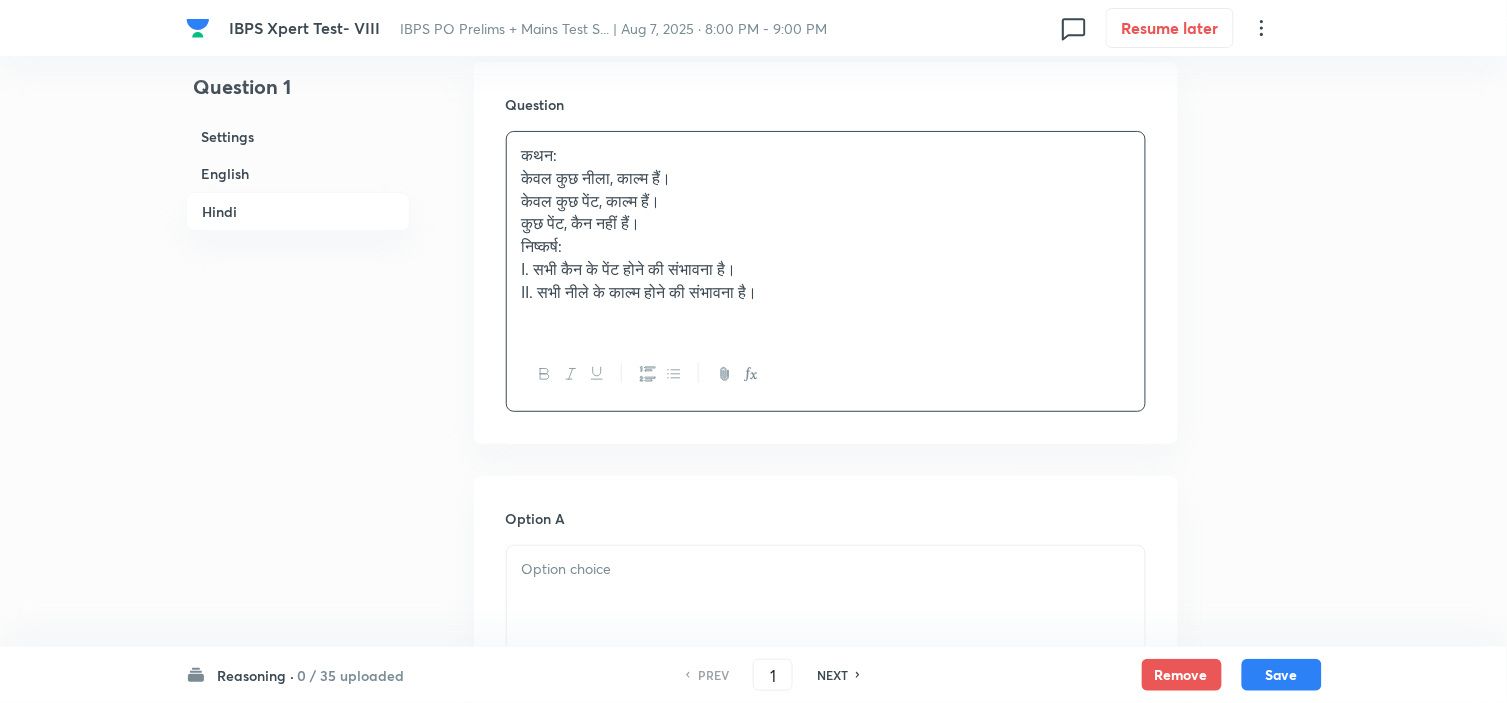 scroll, scrollTop: 4261, scrollLeft: 0, axis: vertical 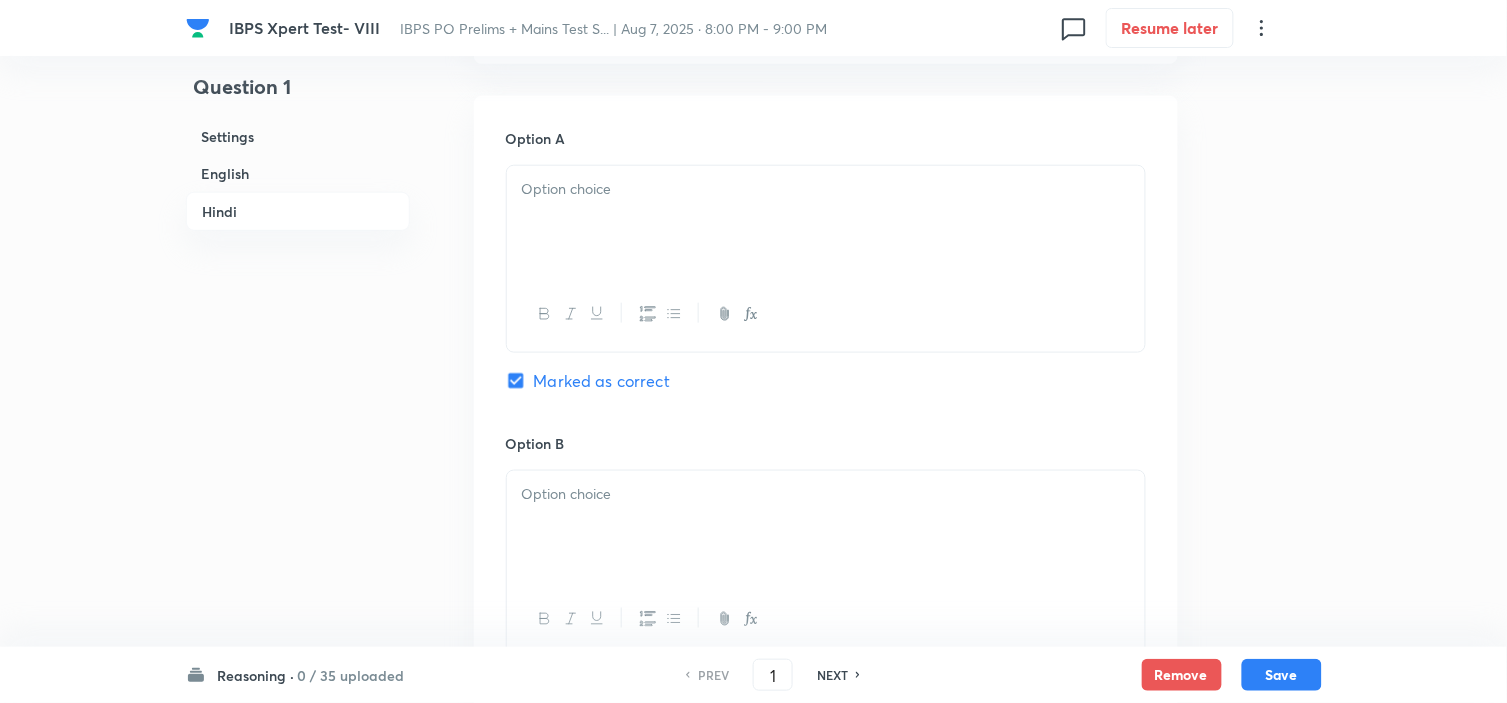 click at bounding box center (826, 222) 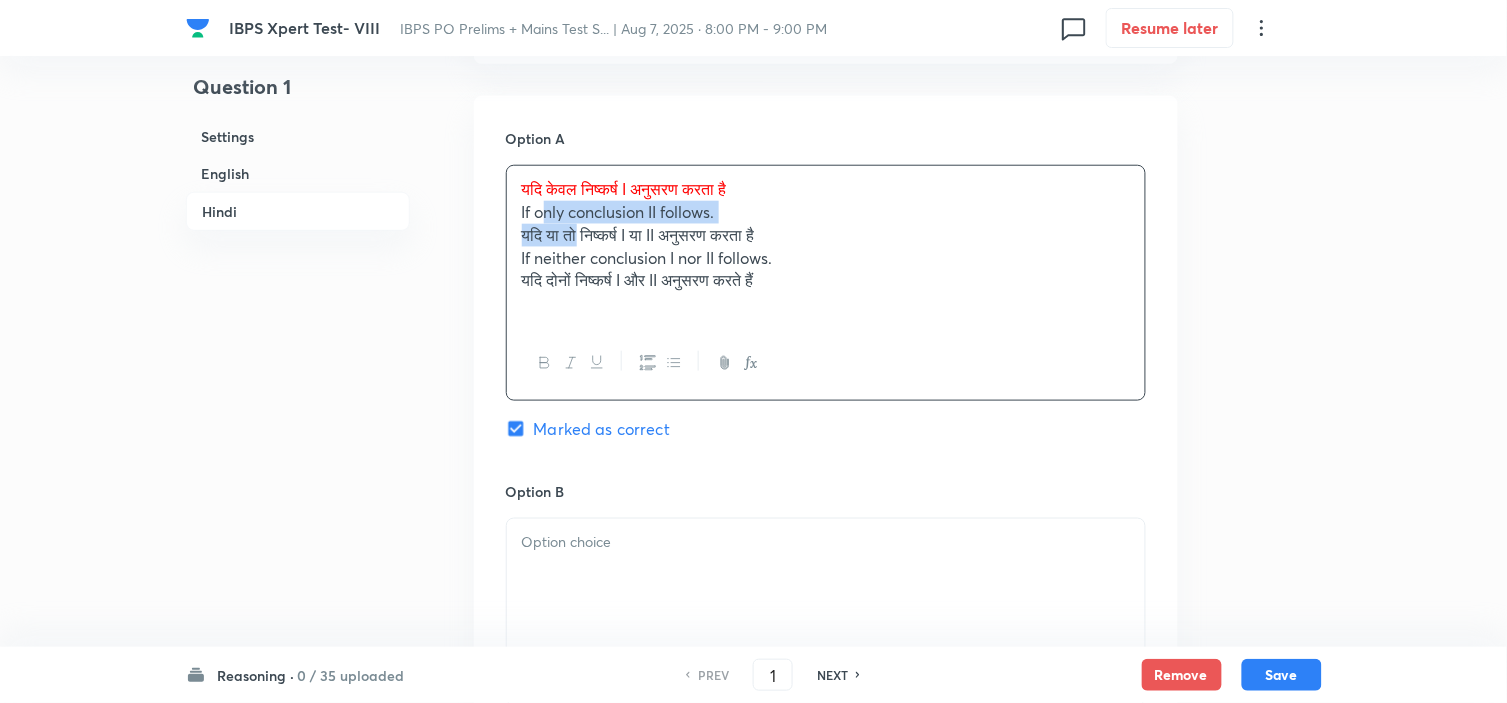 click on "If only conclusion I follows. If only conclusion II follows. If either conclusion I or II follows. If neither conclusion I nor II follows. If both conclusions I and II follow." at bounding box center (826, 246) 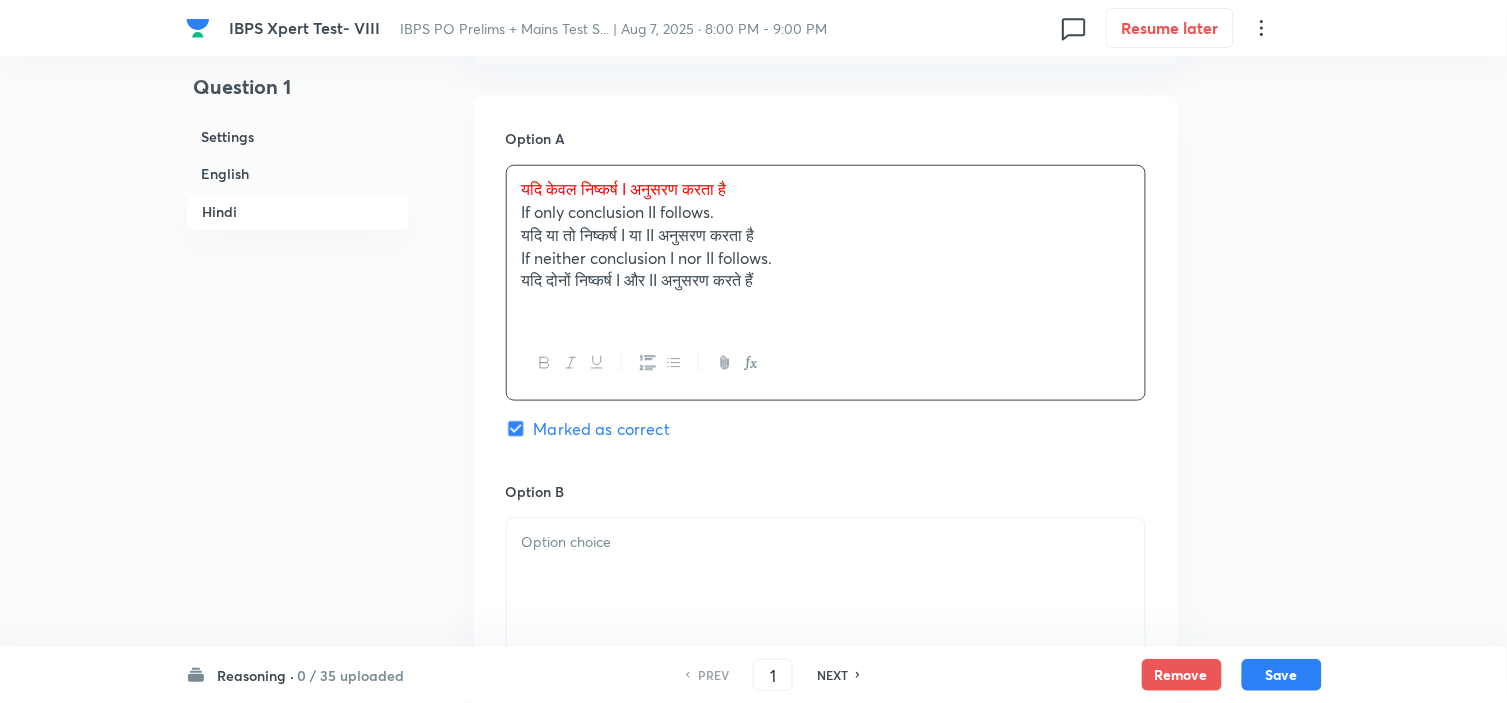 click on "If only conclusion II follows." at bounding box center [618, 211] 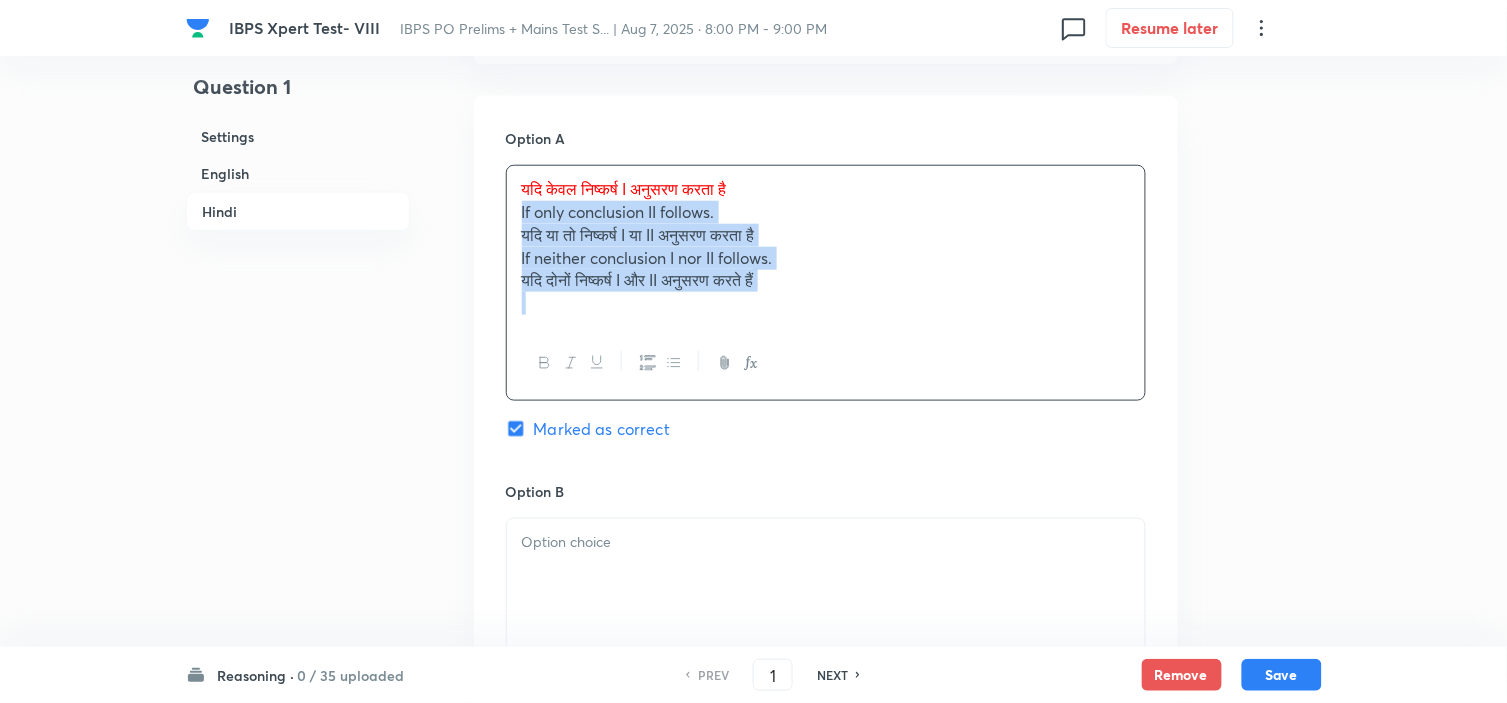 drag, startPoint x: 517, startPoint y: 241, endPoint x: 955, endPoint y: 377, distance: 458.6284 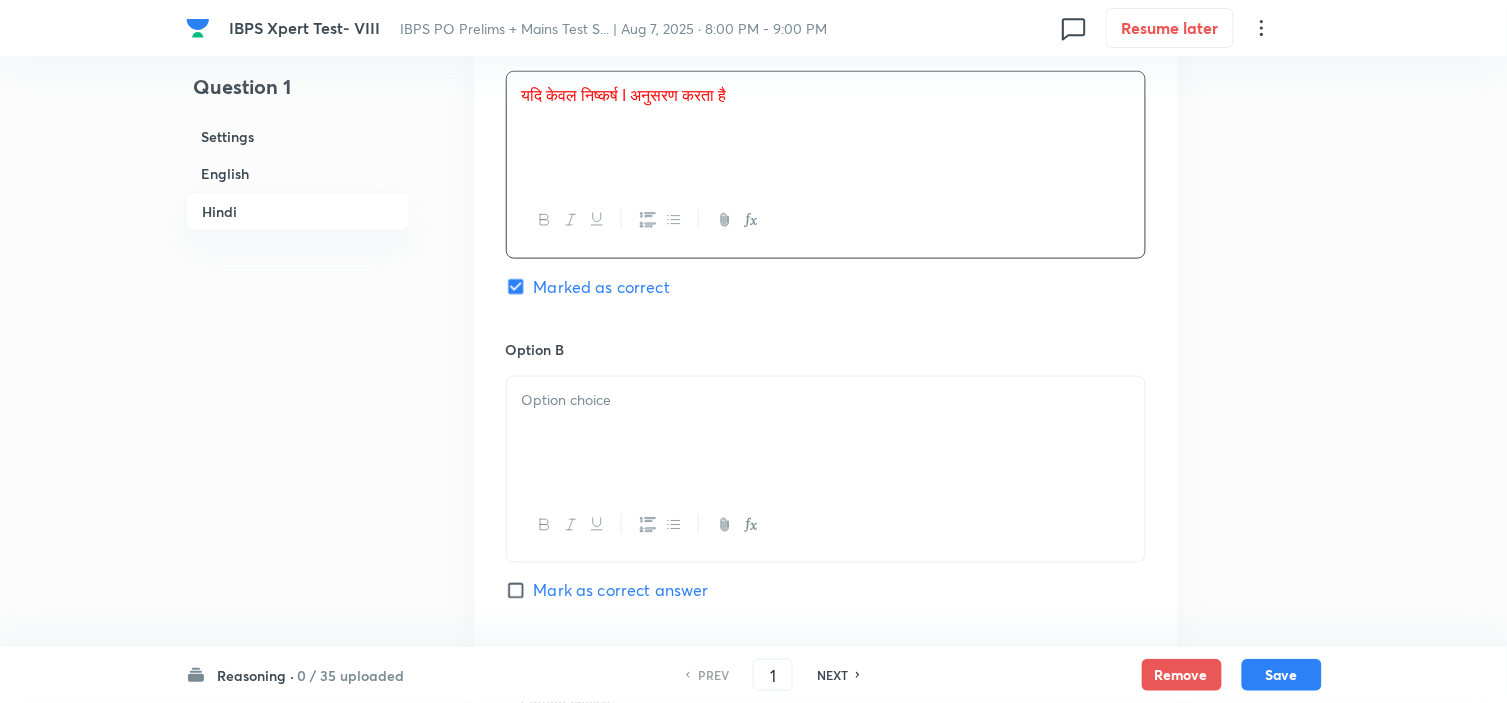 scroll, scrollTop: 4594, scrollLeft: 0, axis: vertical 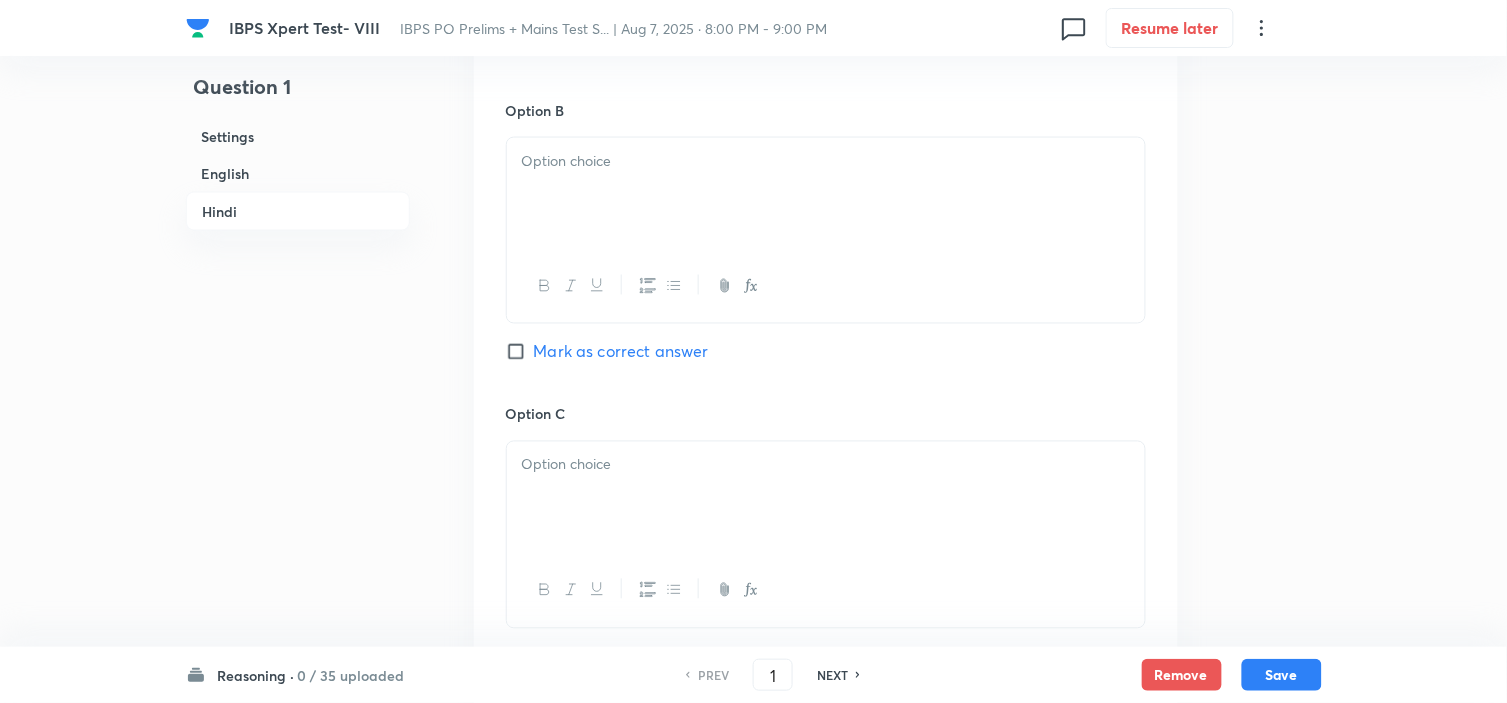 click at bounding box center [826, 194] 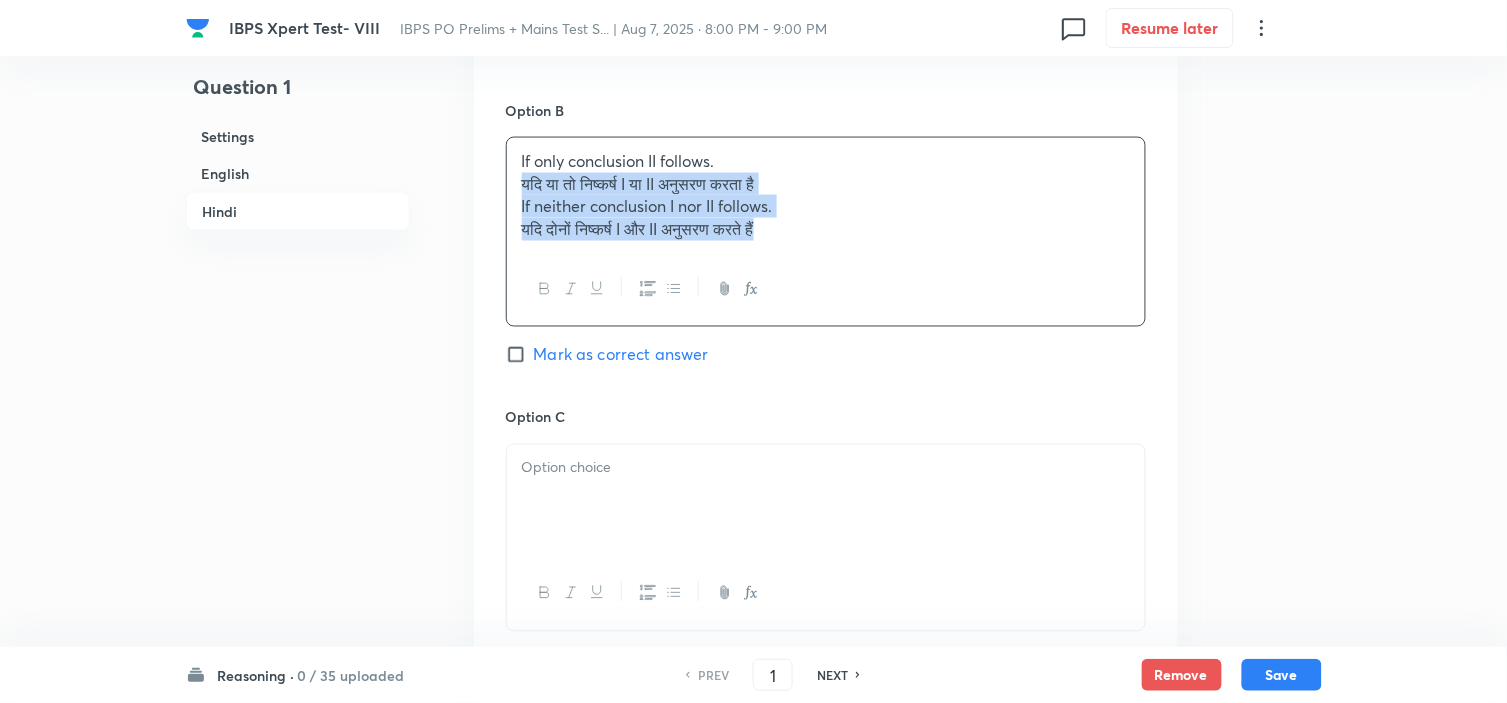 drag, startPoint x: 510, startPoint y: 222, endPoint x: 940, endPoint y: 330, distance: 443.35538 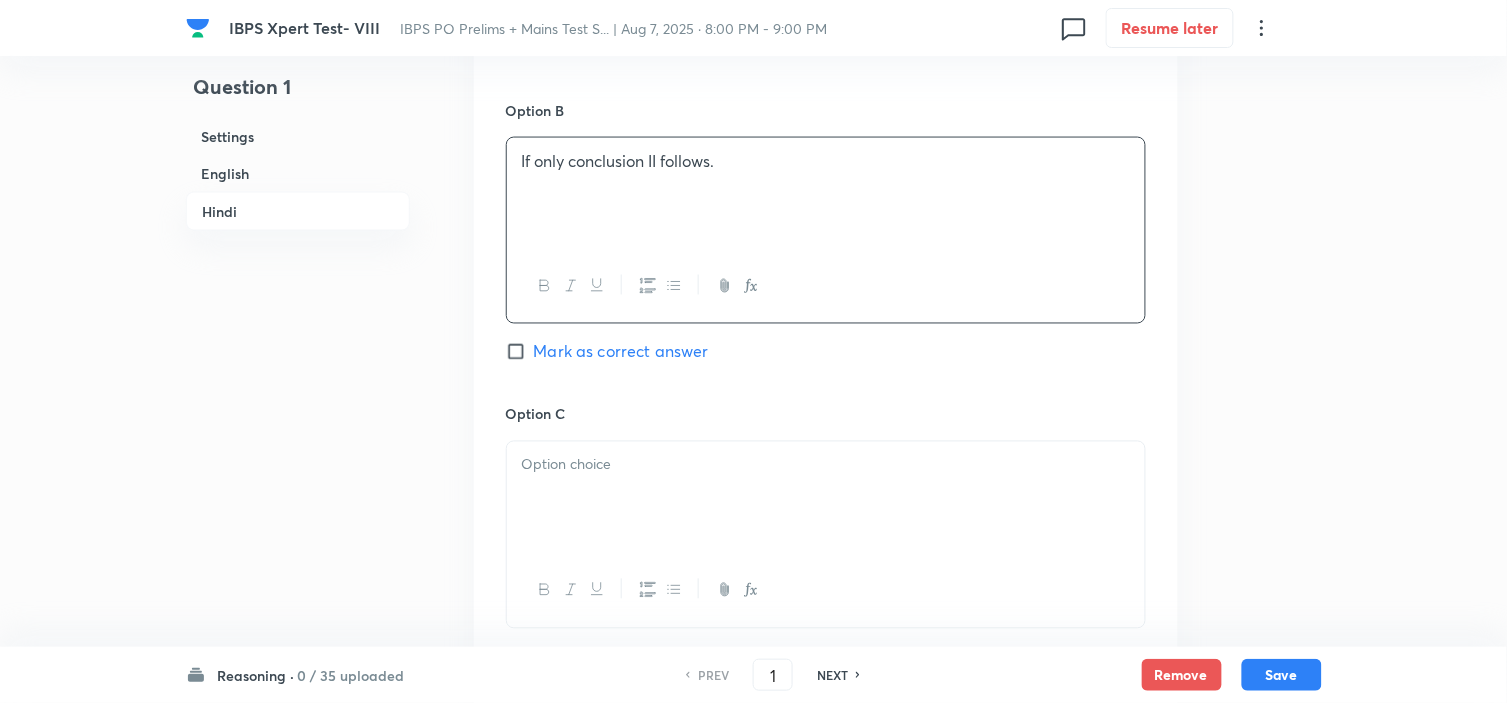 click at bounding box center [826, 498] 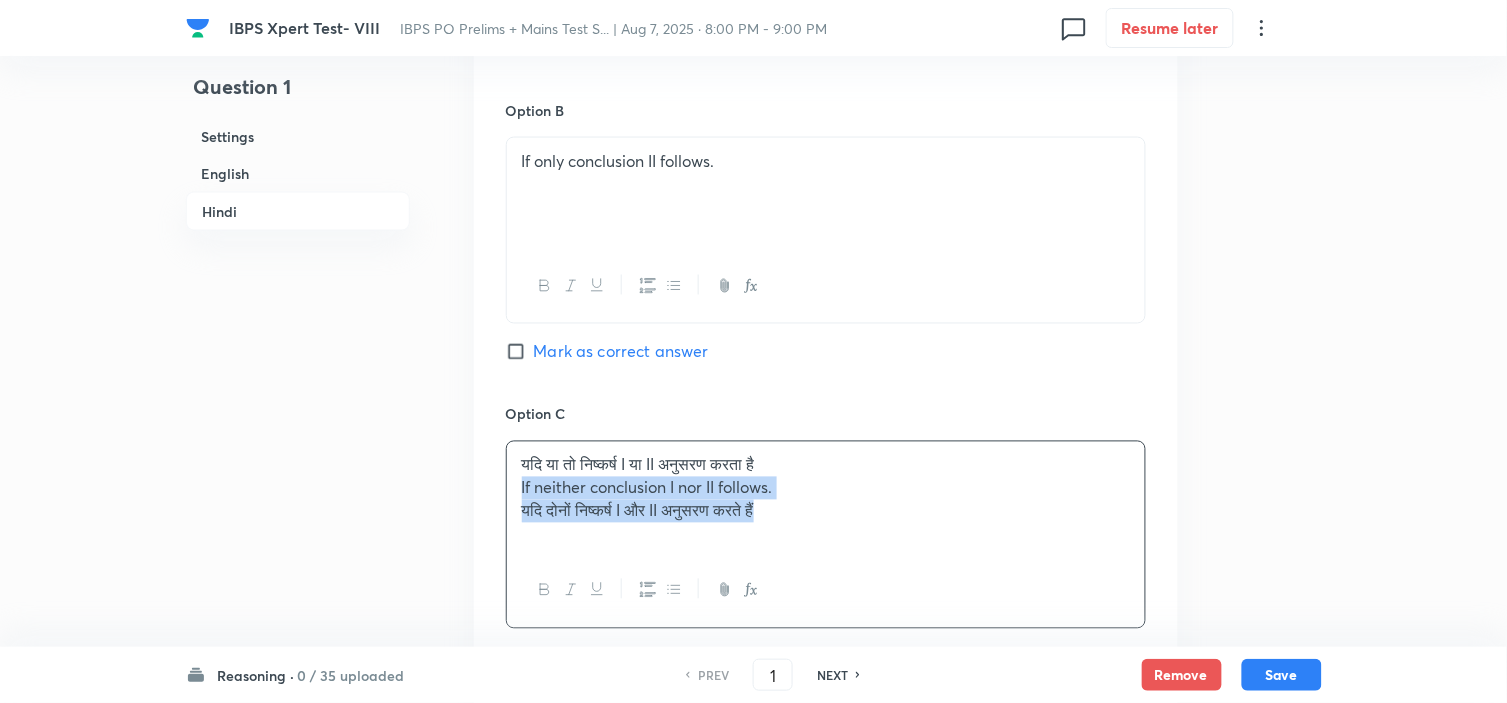 drag, startPoint x: 515, startPoint y: 524, endPoint x: 907, endPoint y: 583, distance: 396.4152 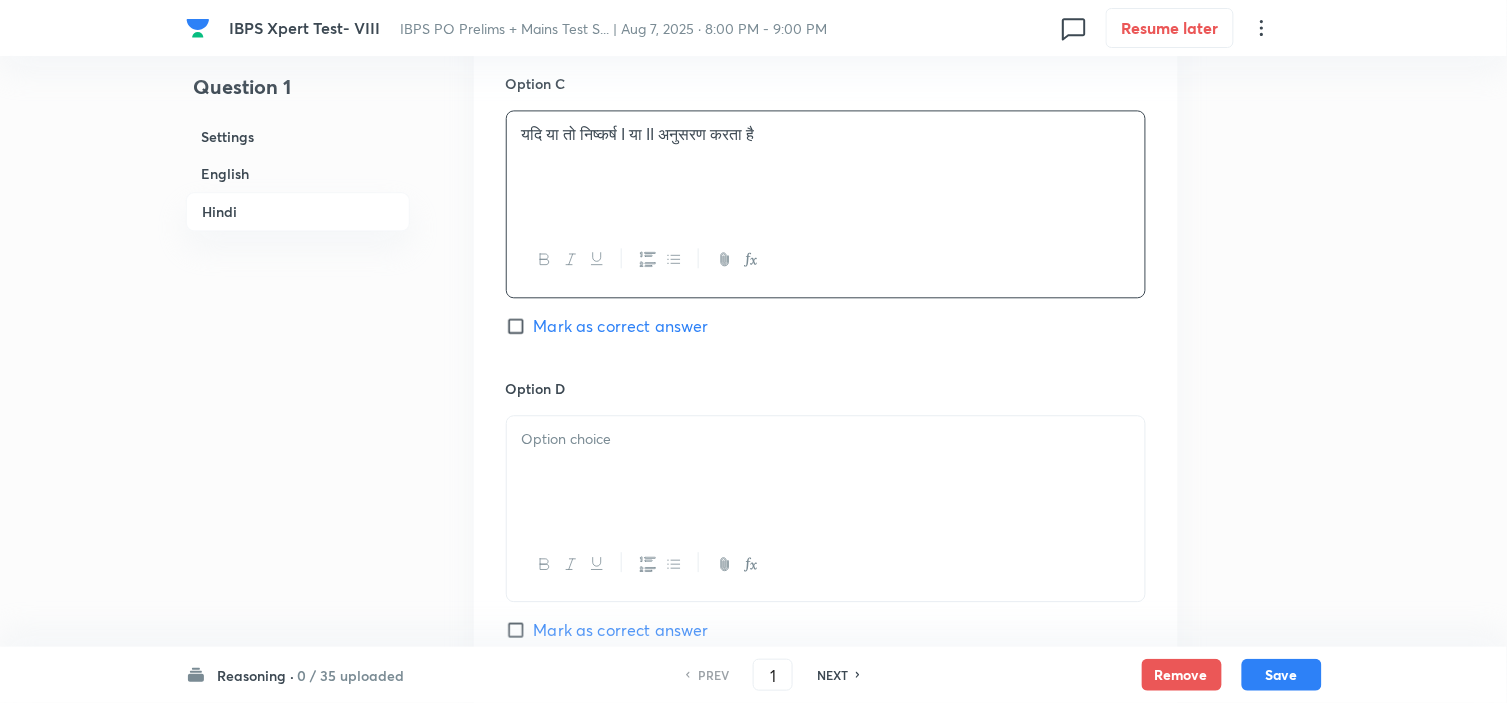scroll, scrollTop: 4927, scrollLeft: 0, axis: vertical 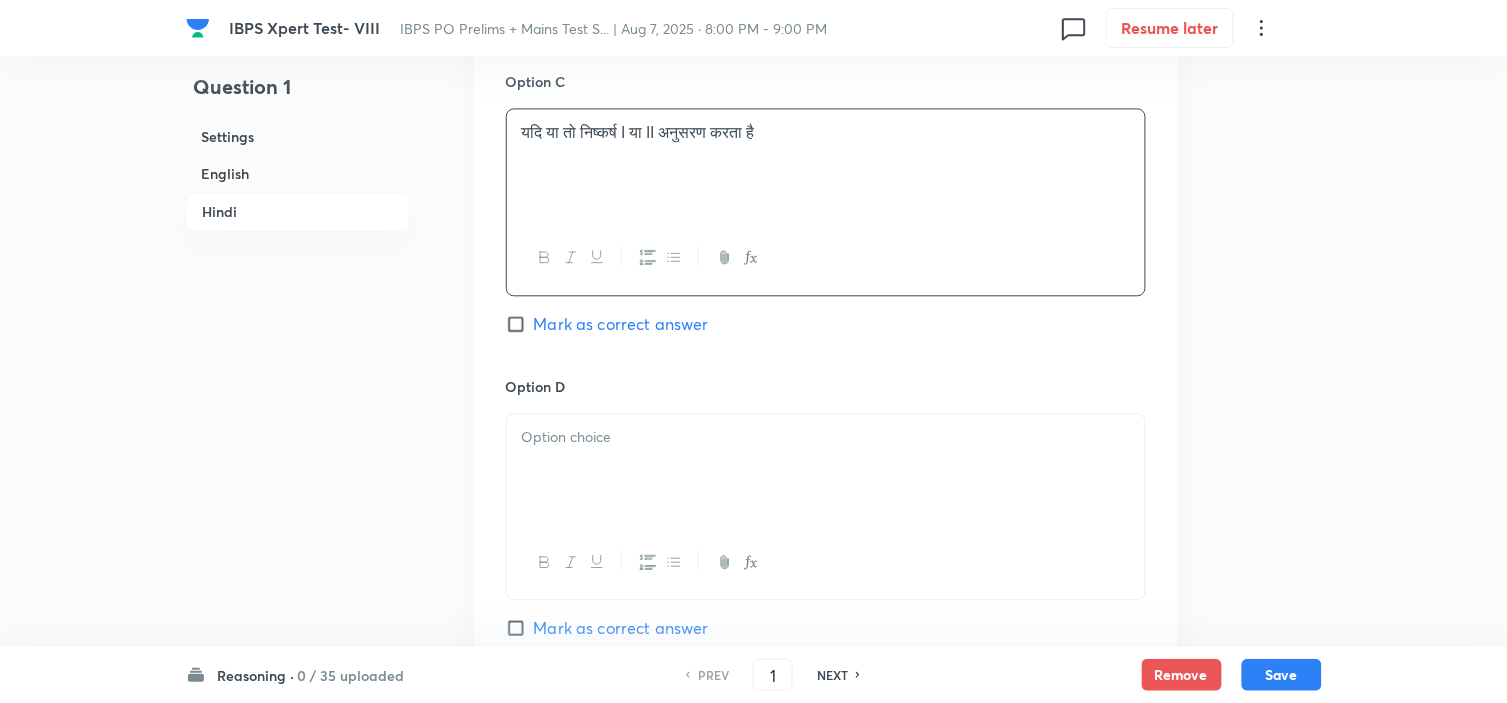 click at bounding box center [826, 470] 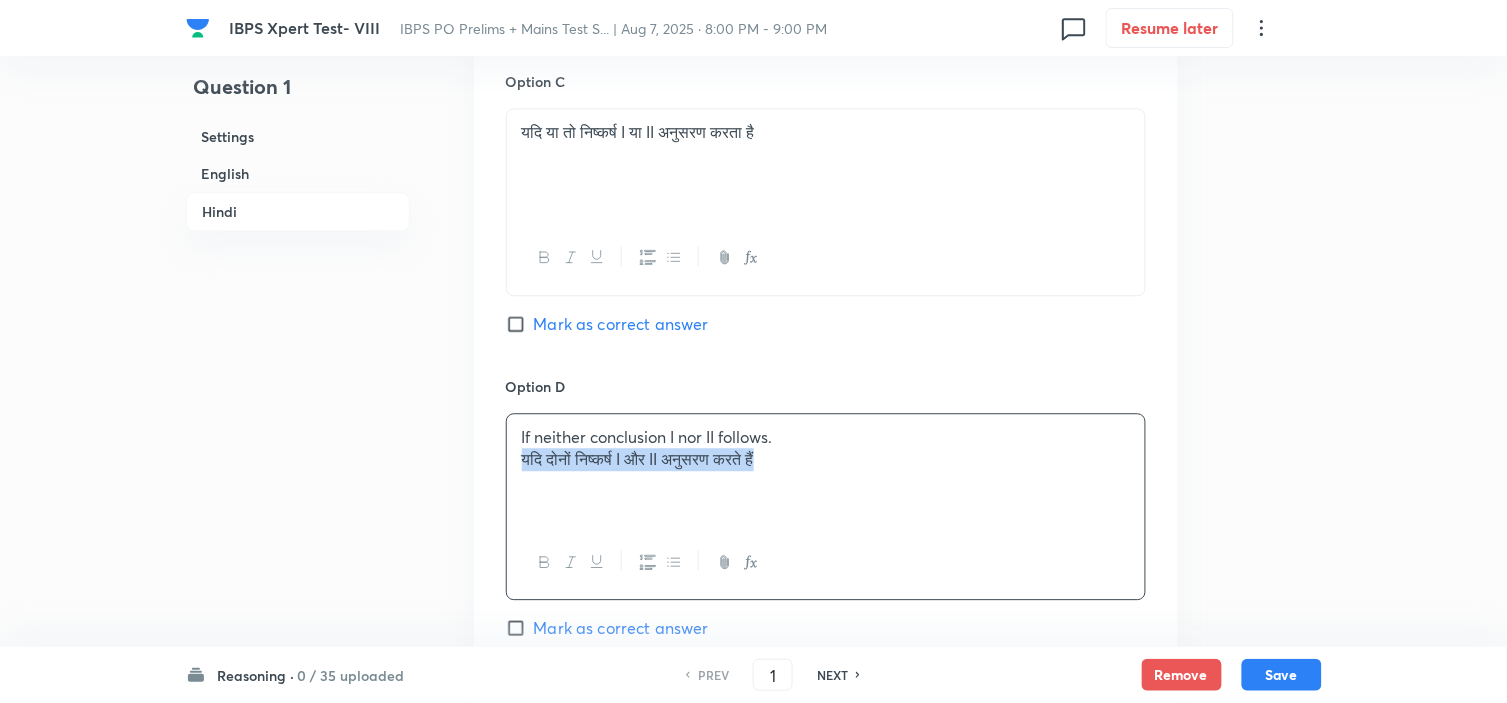 drag, startPoint x: 521, startPoint y: 483, endPoint x: 1105, endPoint y: 508, distance: 584.53485 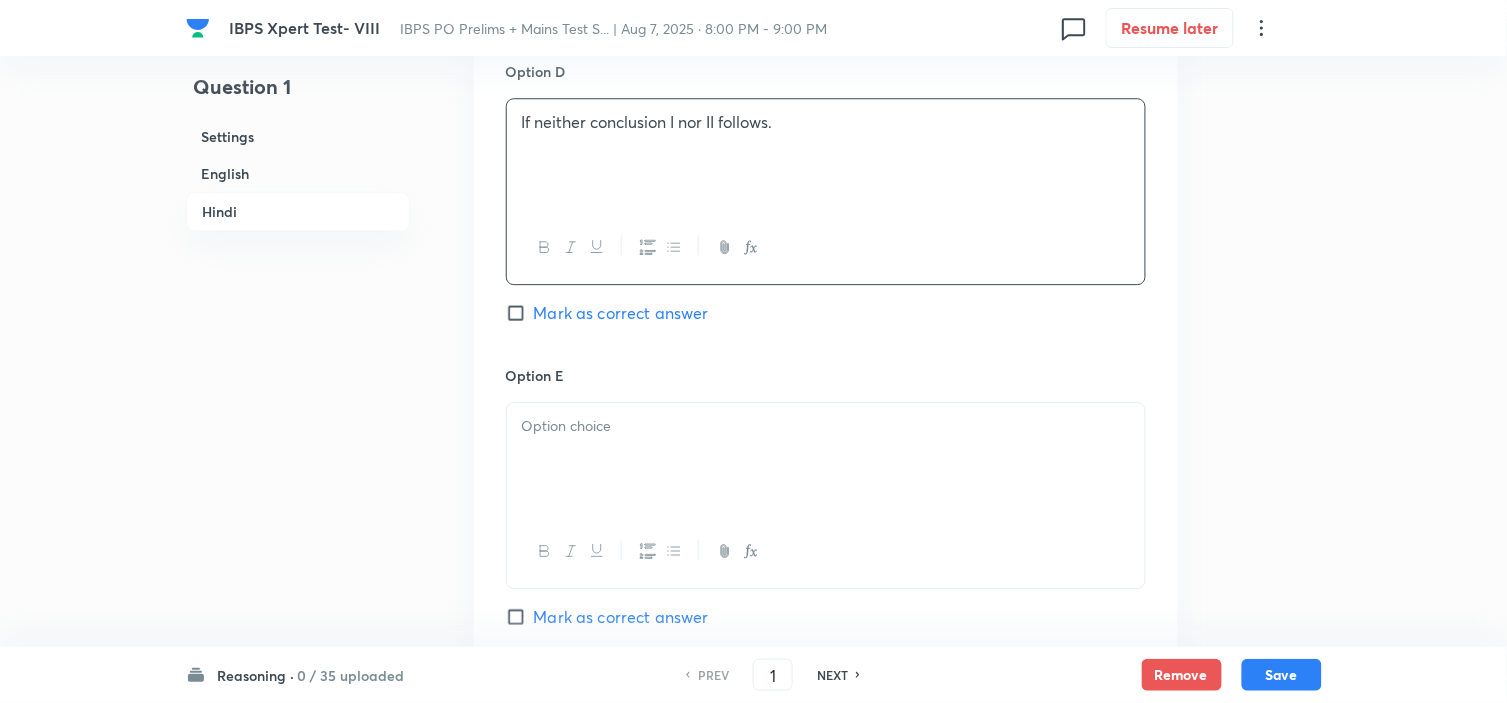 scroll, scrollTop: 5261, scrollLeft: 0, axis: vertical 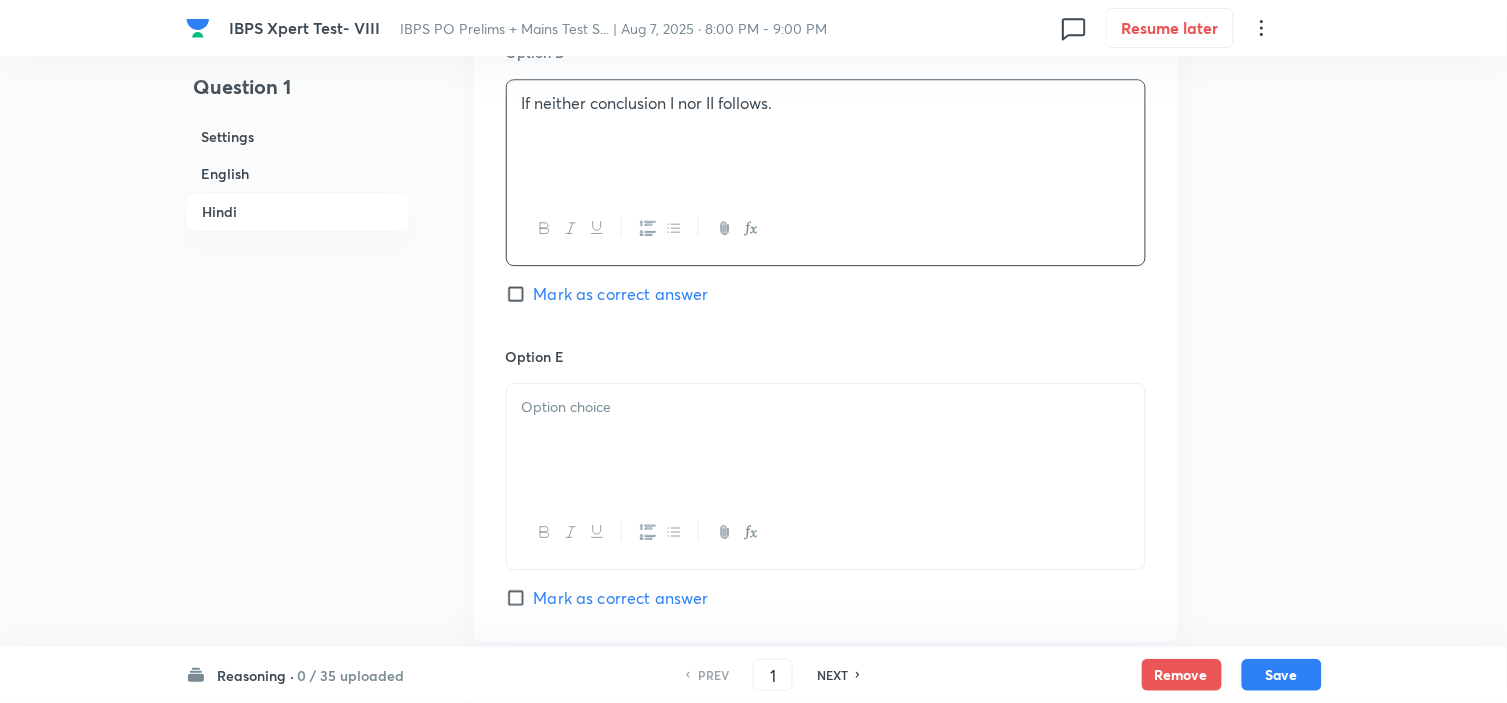 click at bounding box center (826, 440) 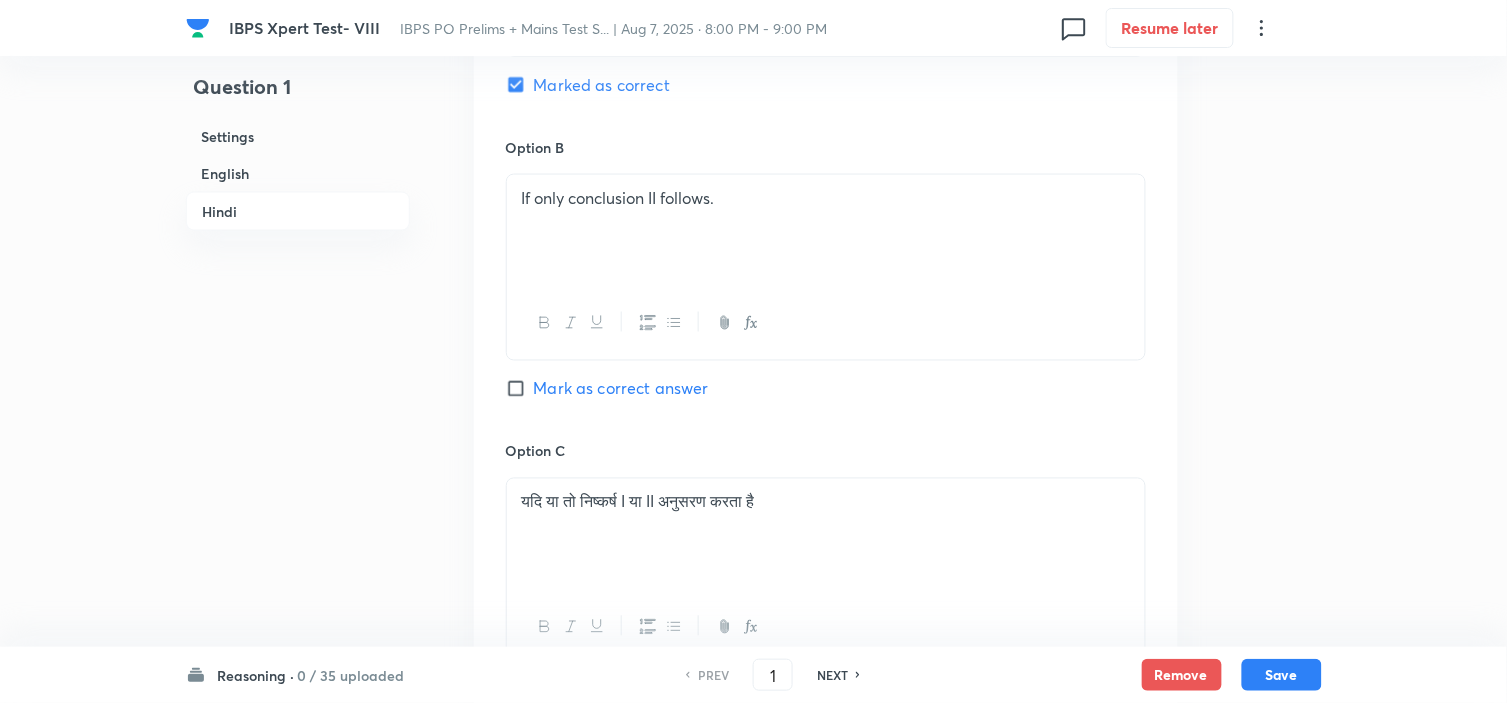 scroll, scrollTop: 4261, scrollLeft: 0, axis: vertical 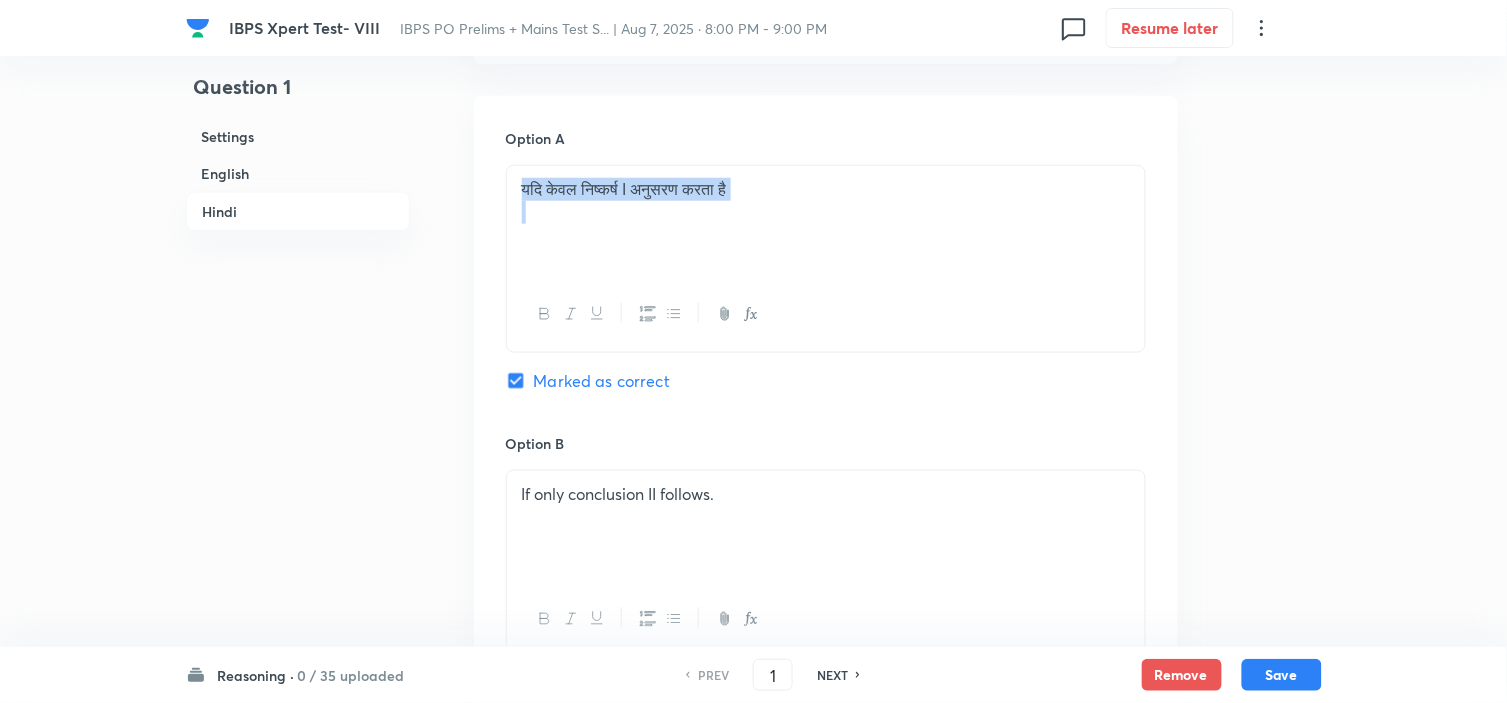 drag, startPoint x: 776, startPoint y: 234, endPoint x: 450, endPoint y: 214, distance: 326.6129 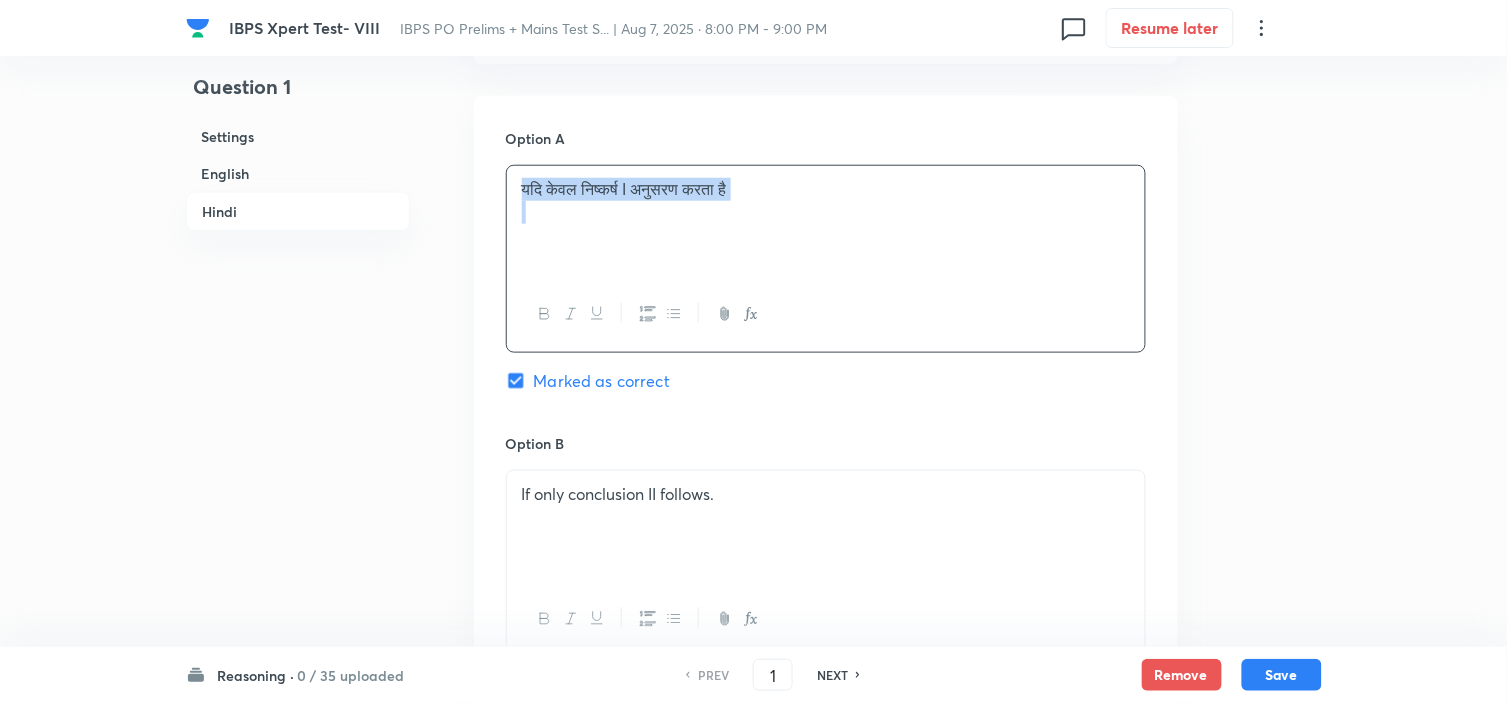 copy on "यदि केवल निष्‍कर्ष I अनुसरण करता है" 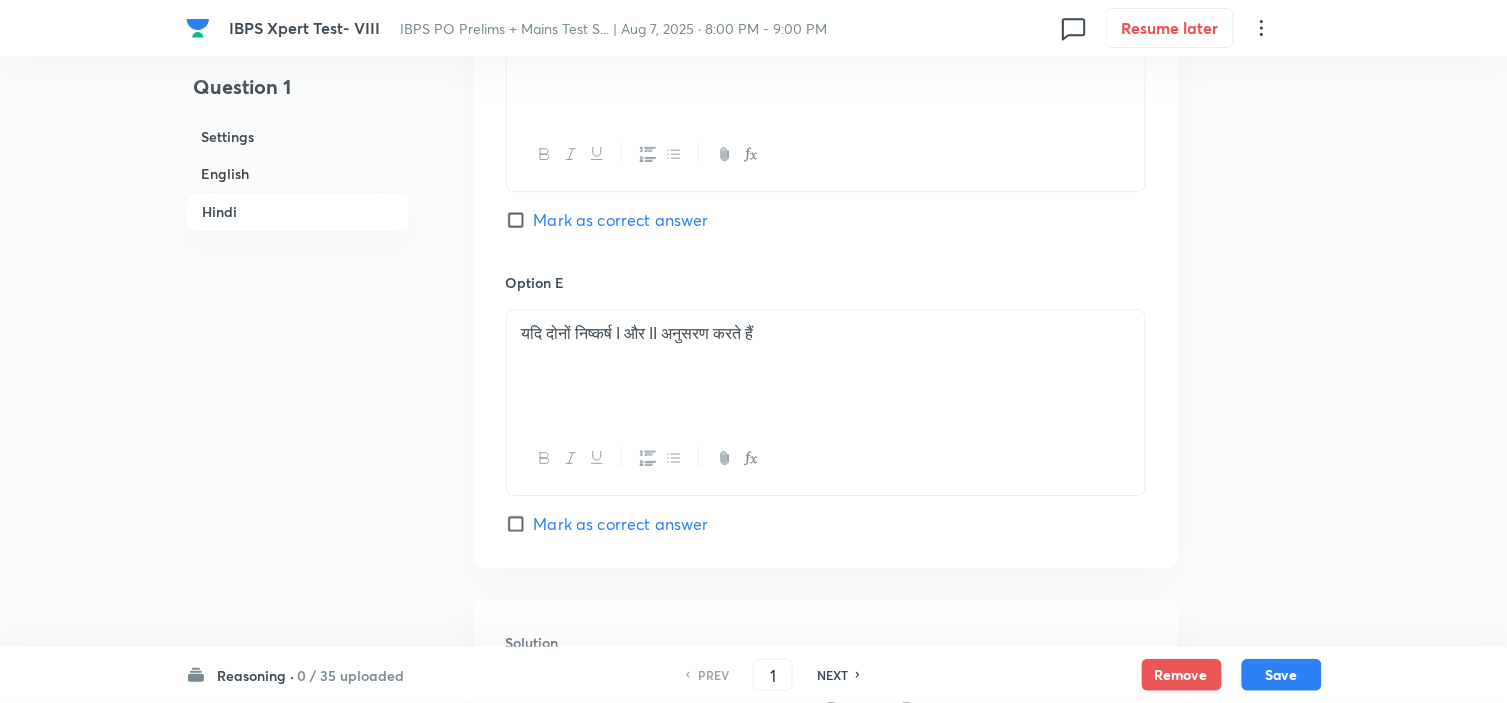scroll, scrollTop: 5594, scrollLeft: 0, axis: vertical 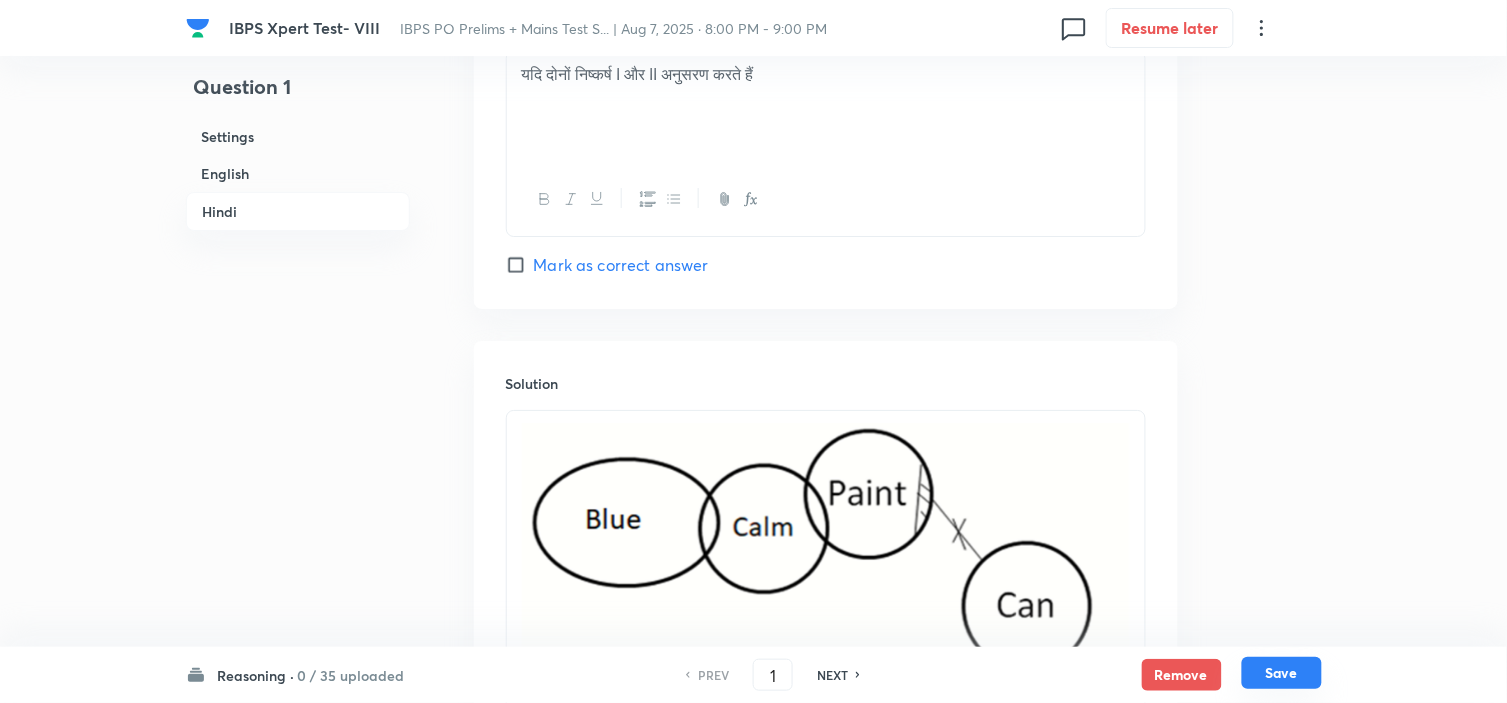 click on "Save" at bounding box center (1282, 673) 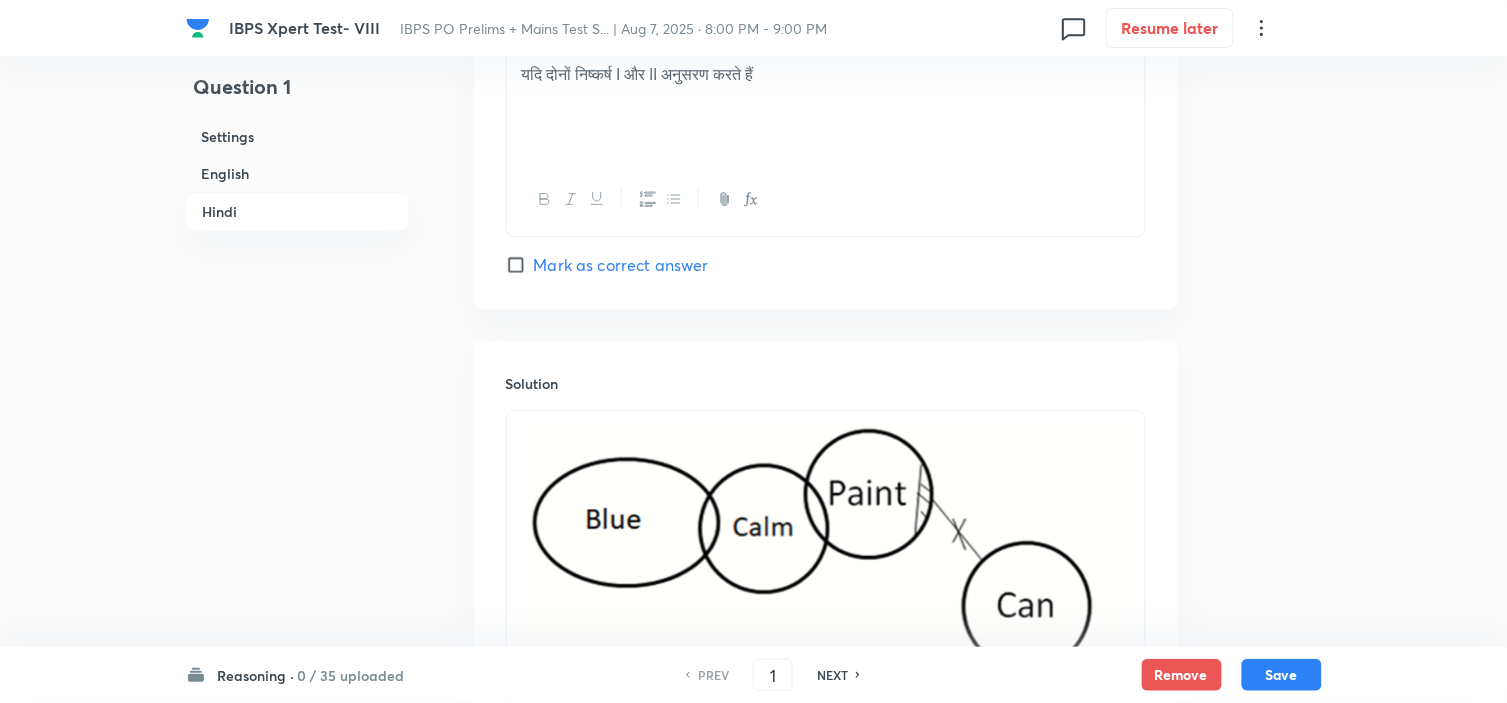 scroll, scrollTop: 4038, scrollLeft: 0, axis: vertical 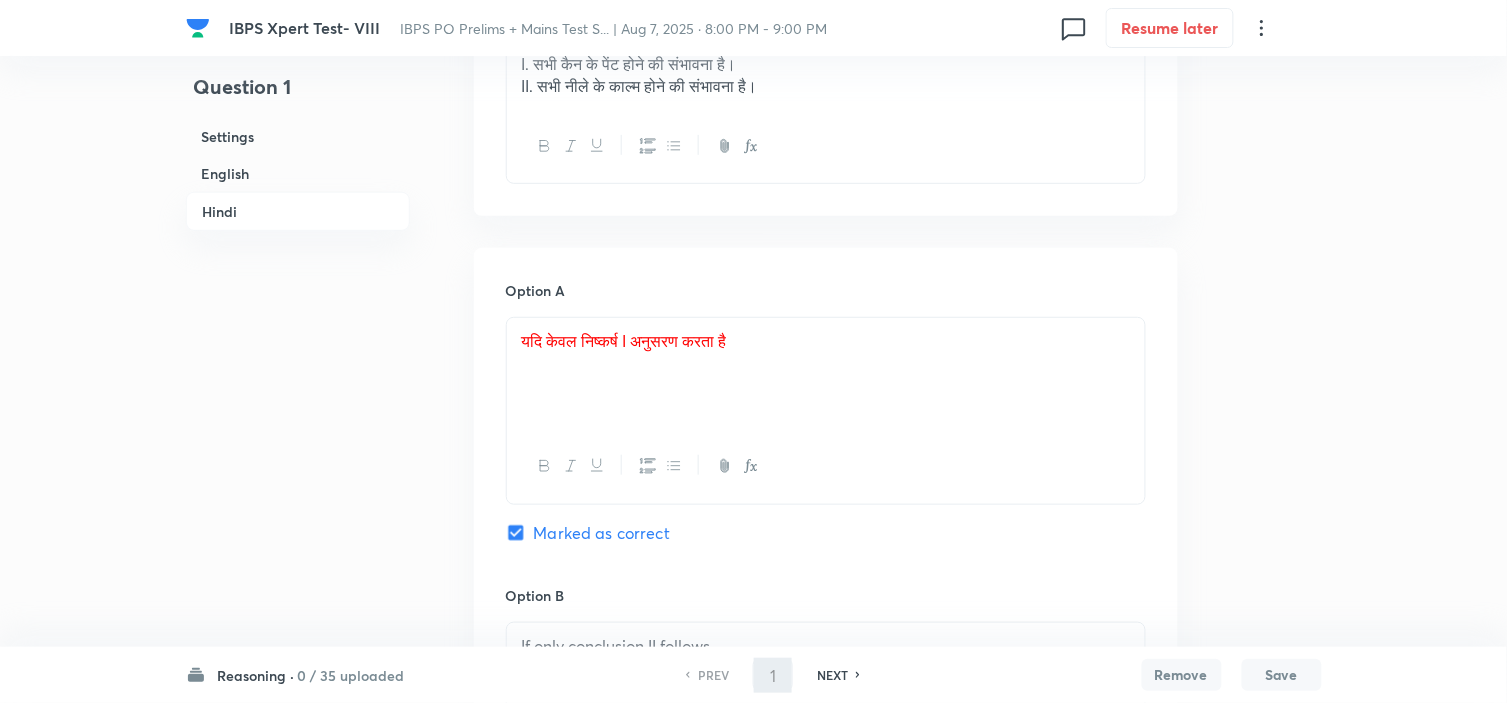 type on "2" 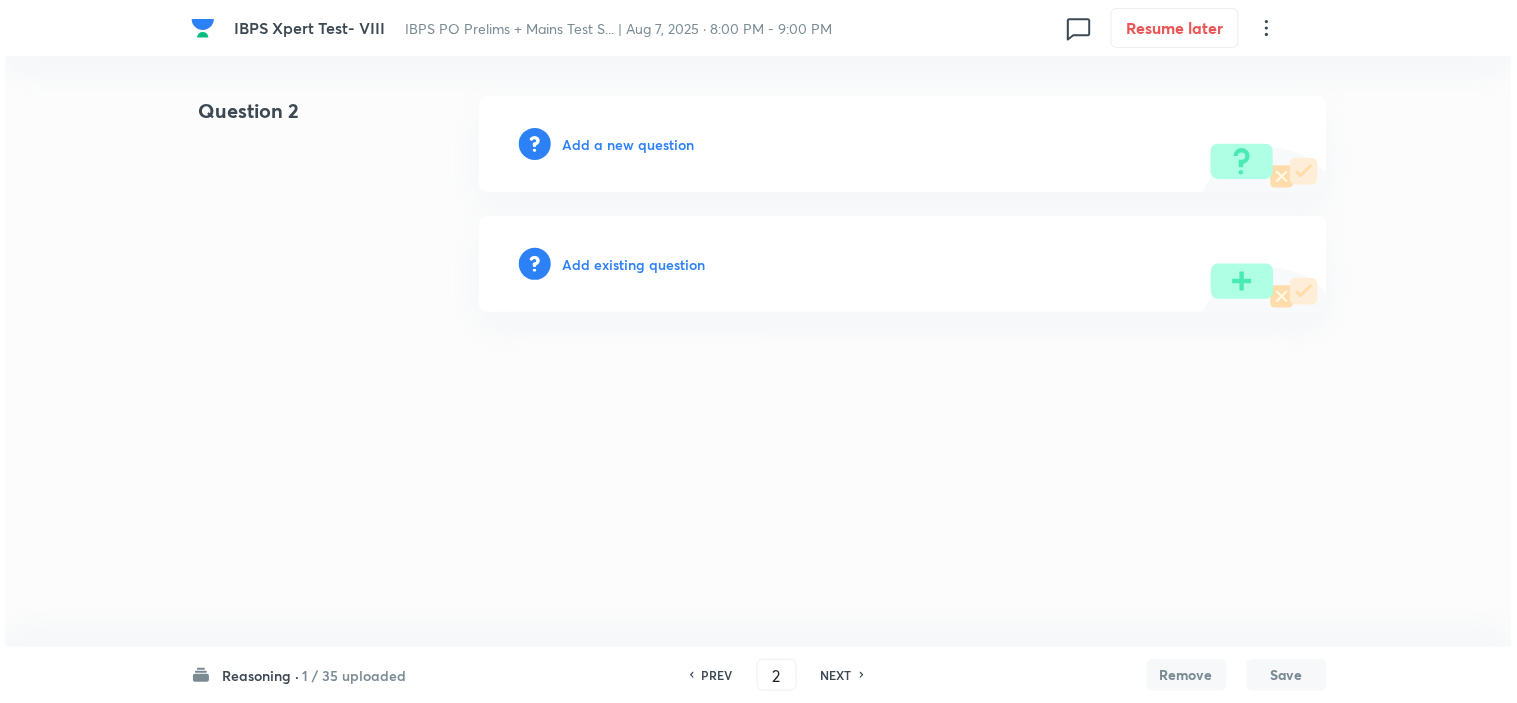 scroll, scrollTop: 0, scrollLeft: 0, axis: both 